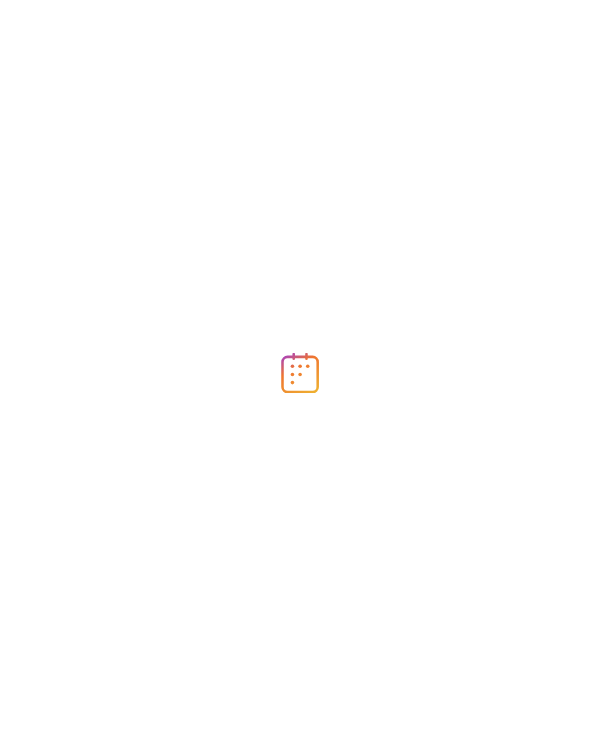 scroll, scrollTop: 0, scrollLeft: 0, axis: both 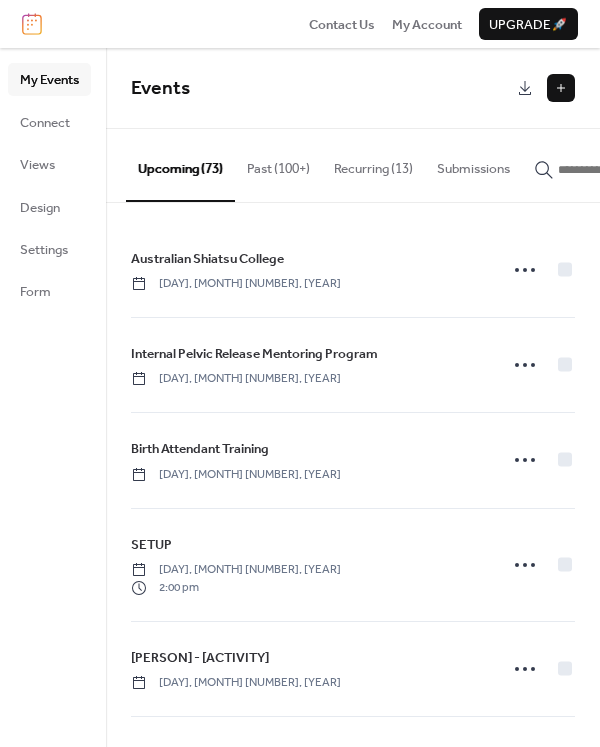 click 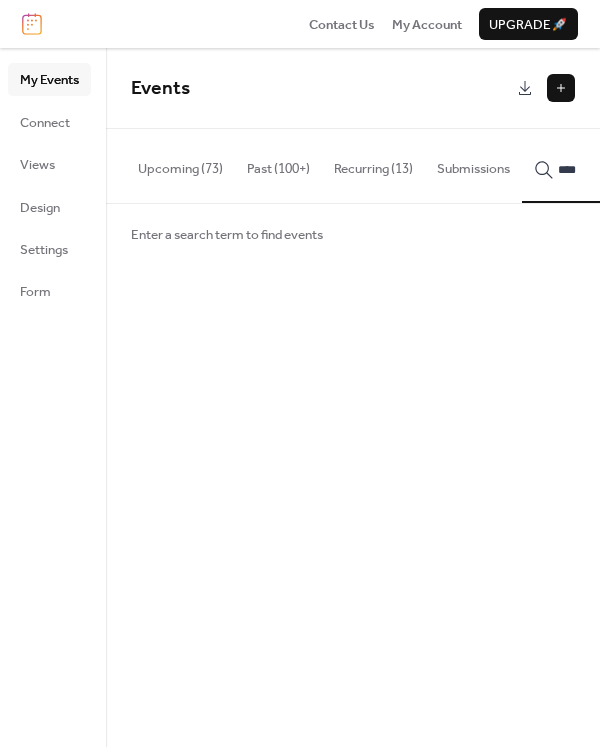 click on "***" at bounding box center [606, 165] 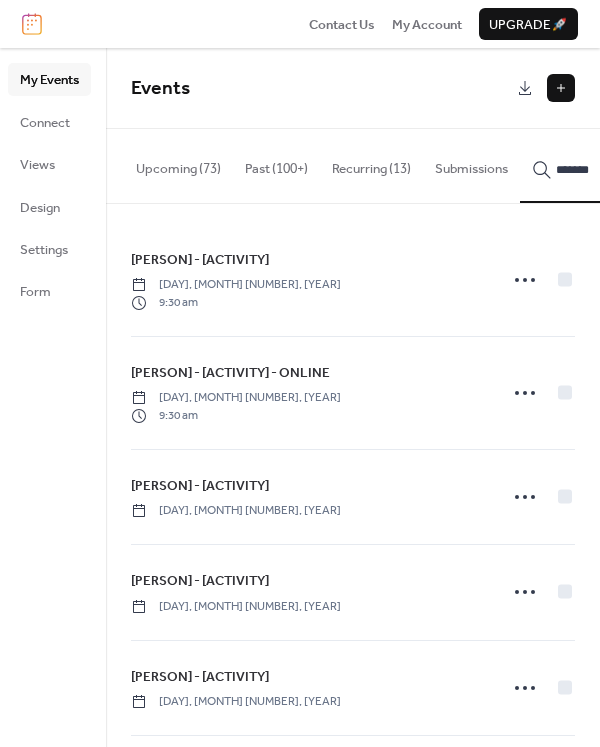scroll, scrollTop: 0, scrollLeft: 118, axis: horizontal 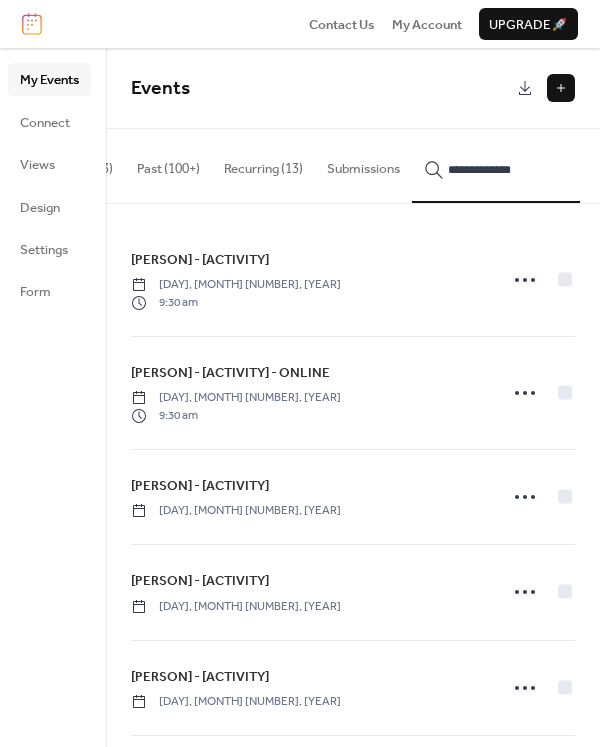 type on "**********" 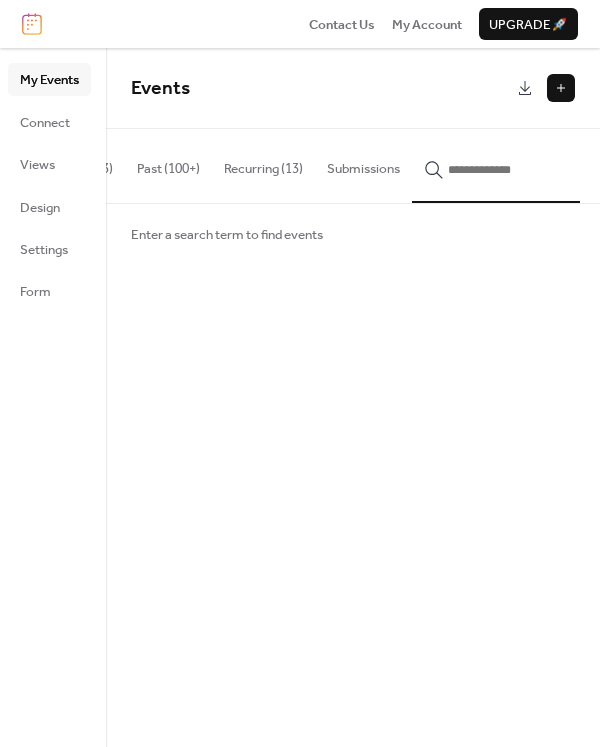 type on "*" 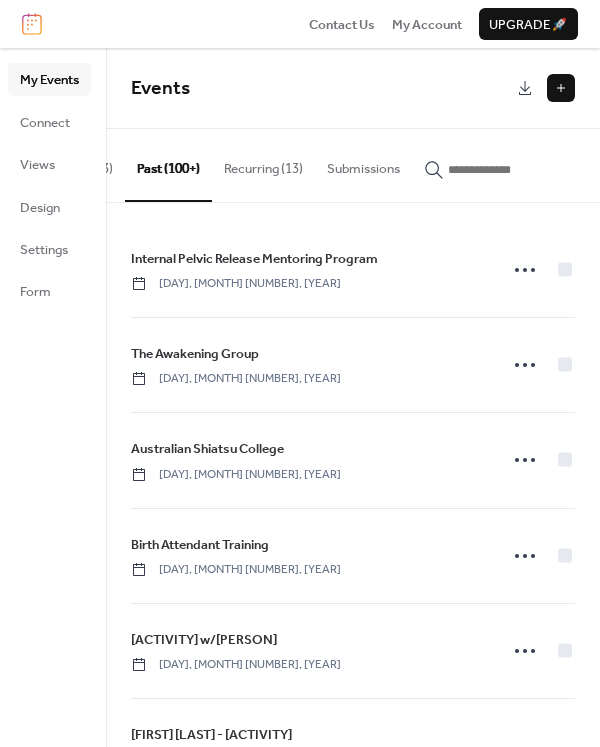 click on "Recurring (13)" at bounding box center [263, 164] 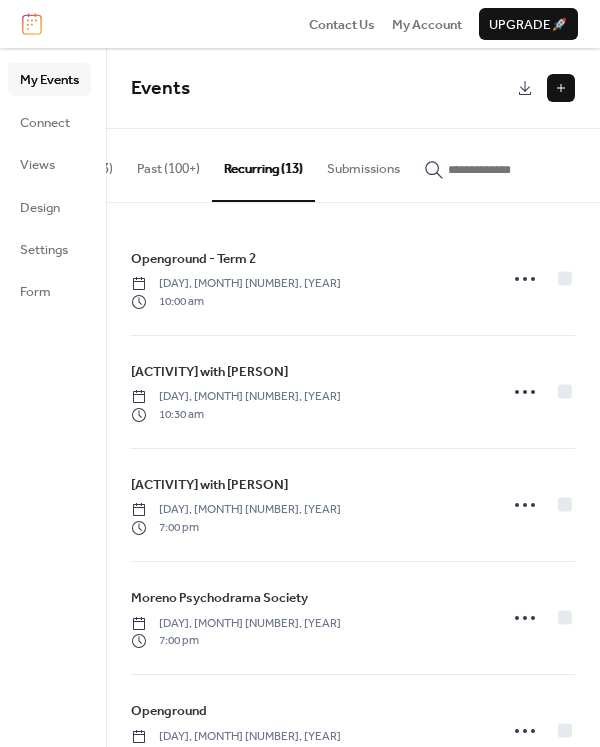 click on "My Events" at bounding box center (49, 80) 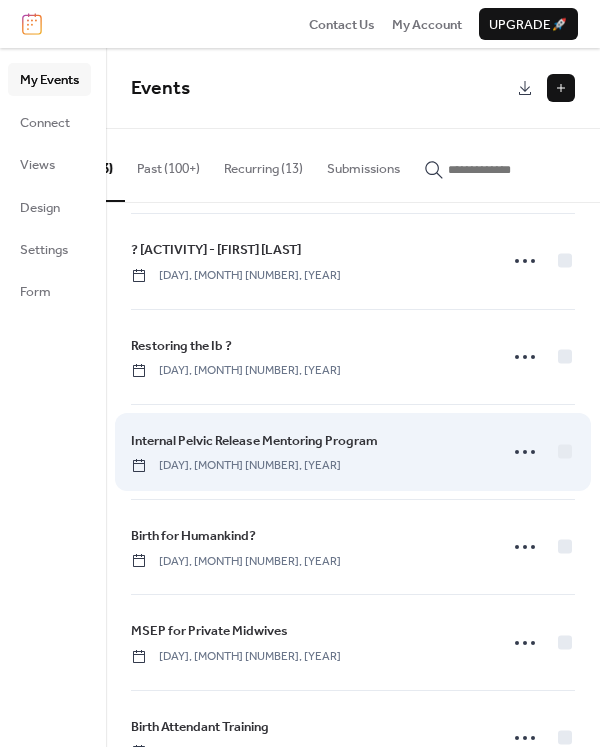 scroll, scrollTop: 980, scrollLeft: 0, axis: vertical 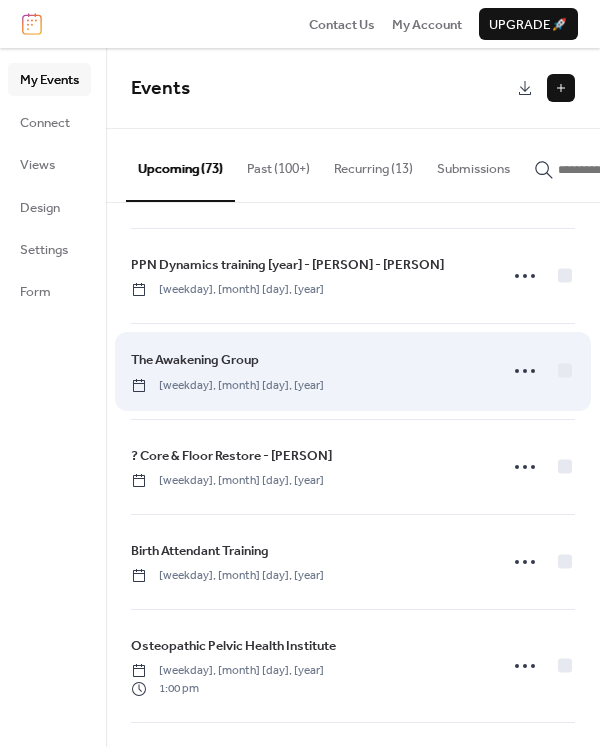 click on "The Awakening Group" at bounding box center (195, 360) 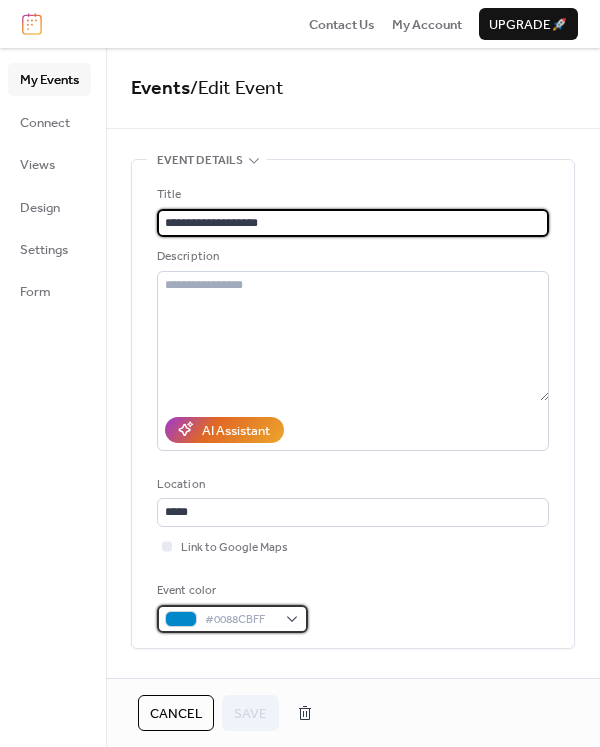 click on "#0088CBFF" at bounding box center [240, 620] 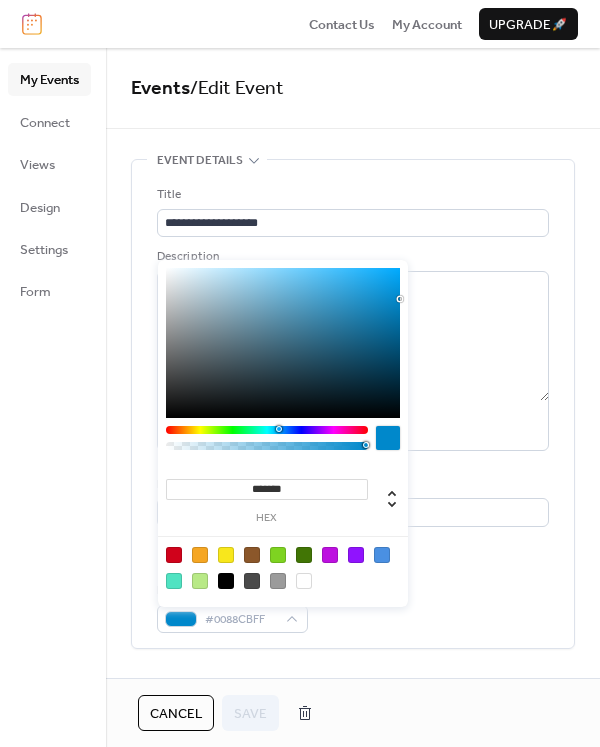click at bounding box center (200, 555) 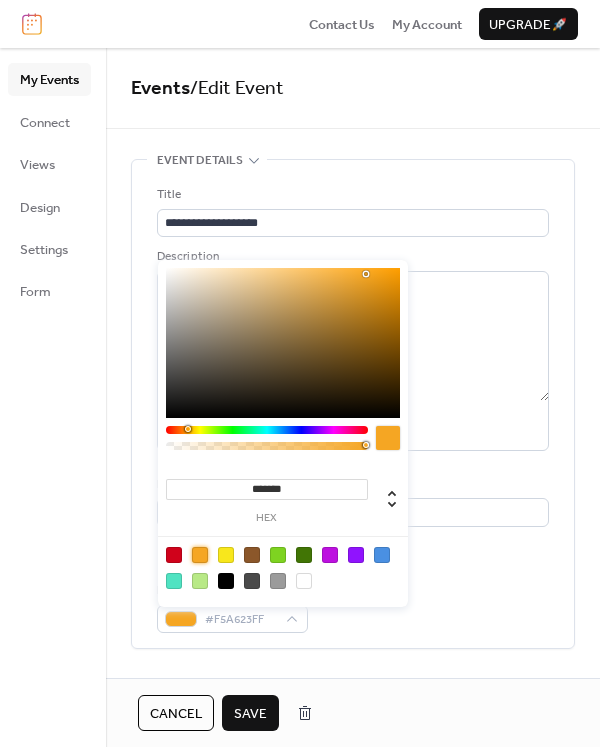 type on "*******" 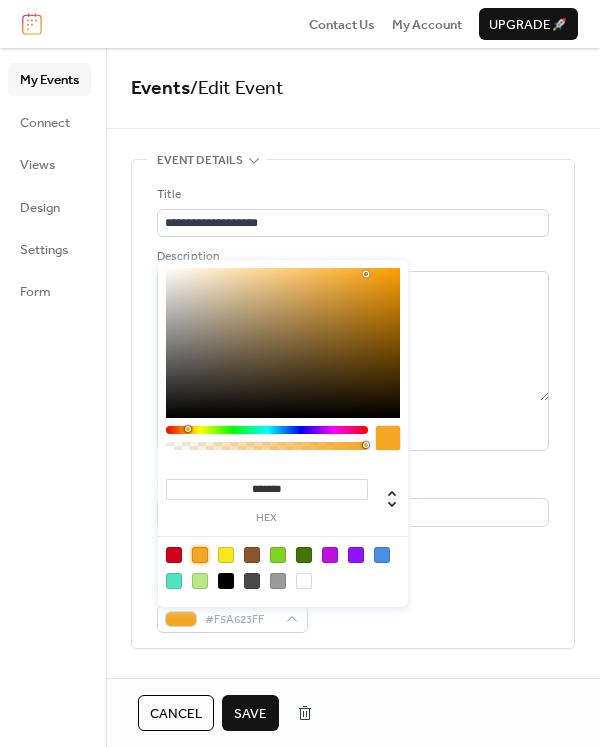 click on "Save" at bounding box center (250, 714) 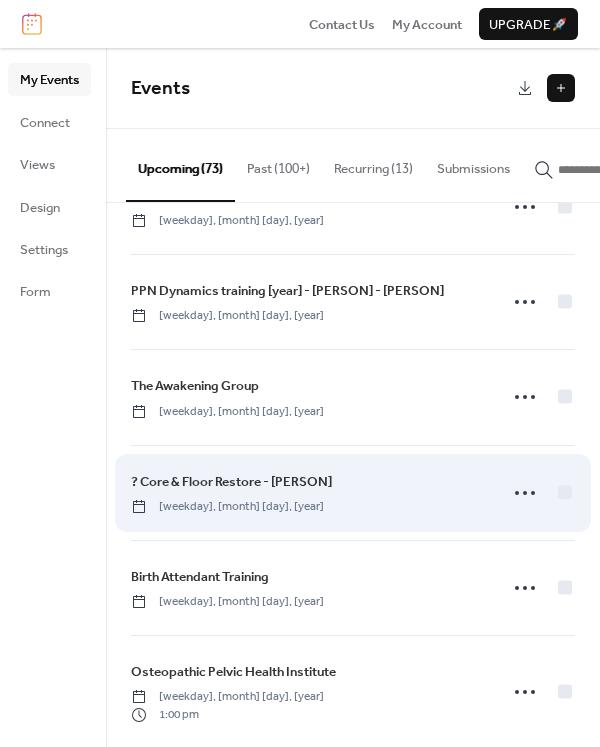 scroll, scrollTop: 1900, scrollLeft: 0, axis: vertical 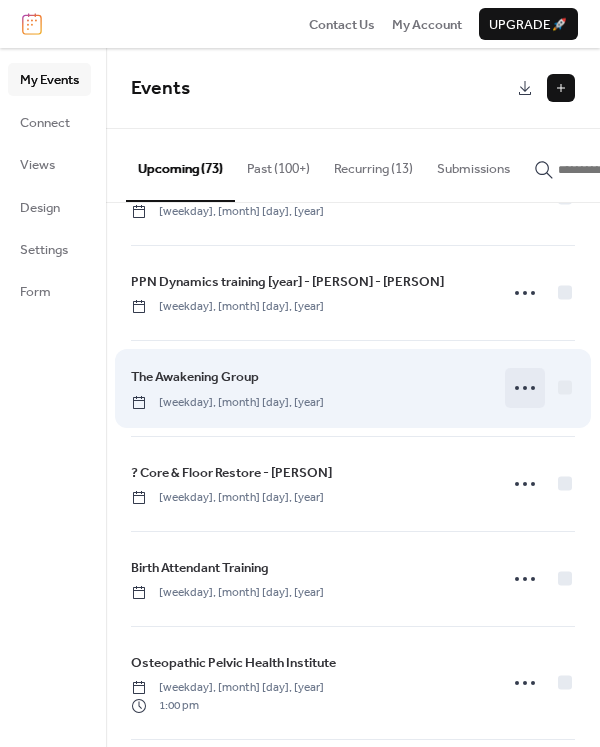 click 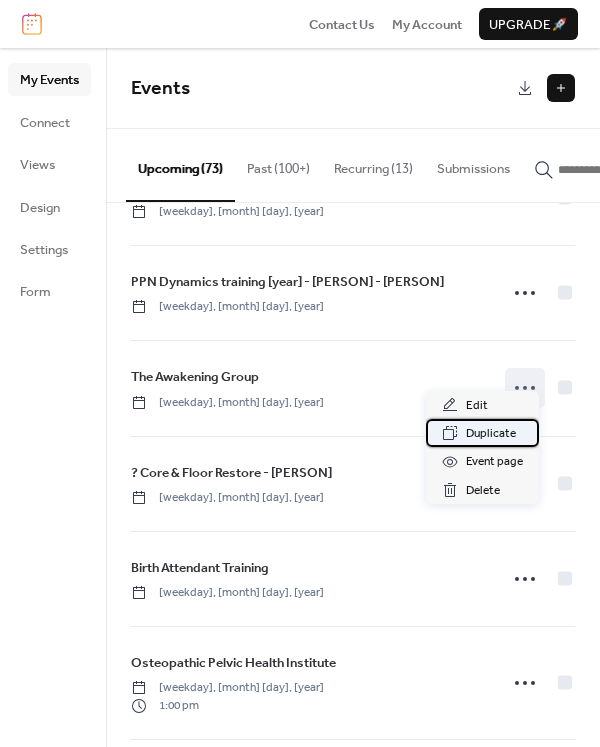click on "Duplicate" at bounding box center (491, 434) 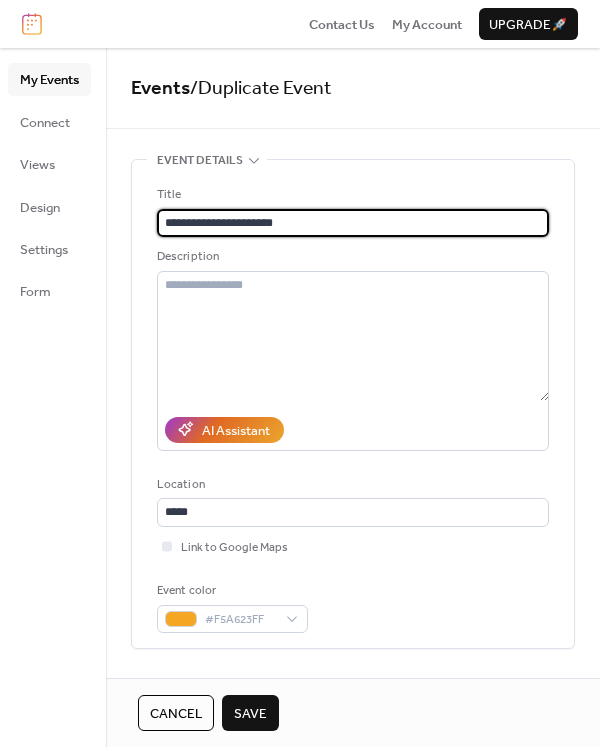 paste on "**********" 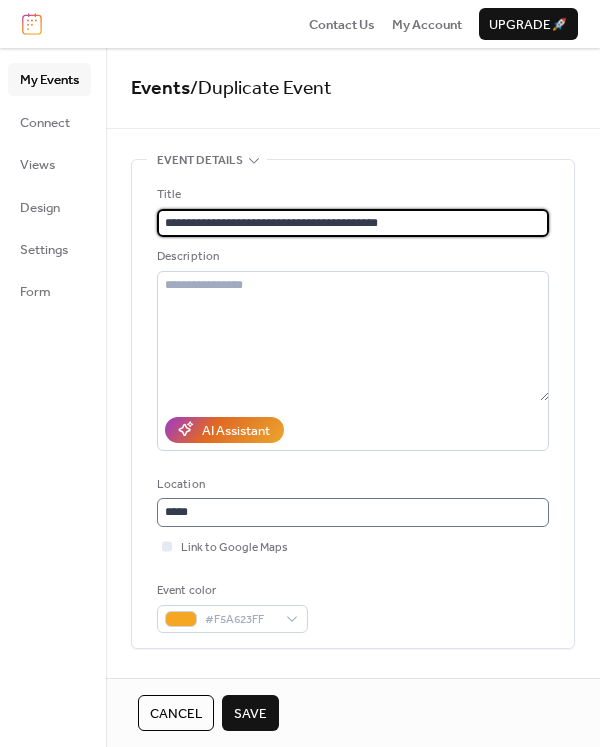 type on "**********" 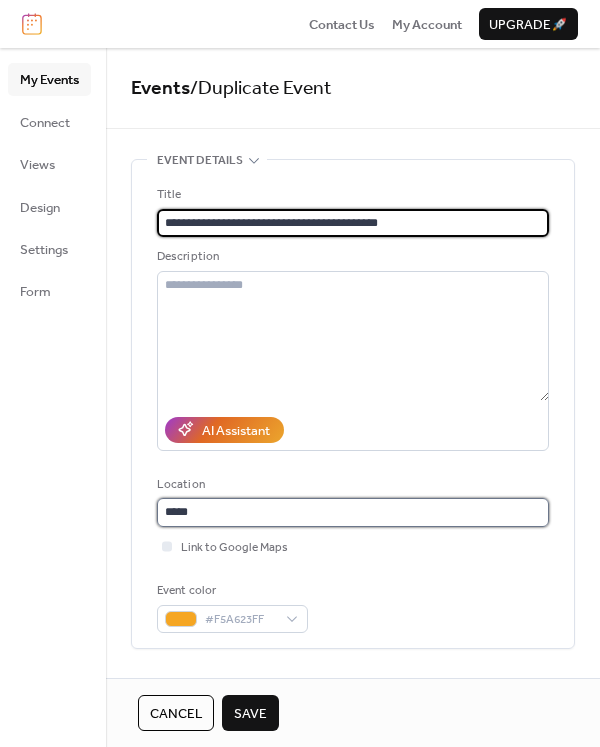 click on "*****" at bounding box center [353, 512] 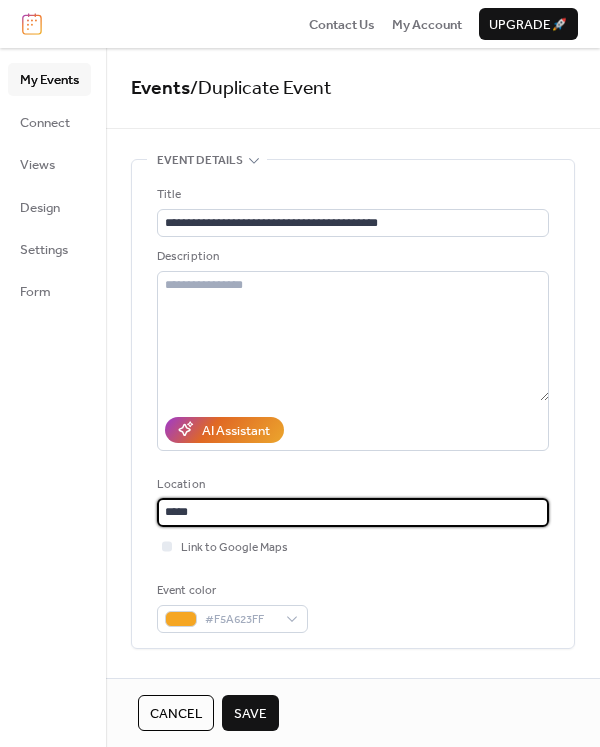 click on "*****" at bounding box center (353, 512) 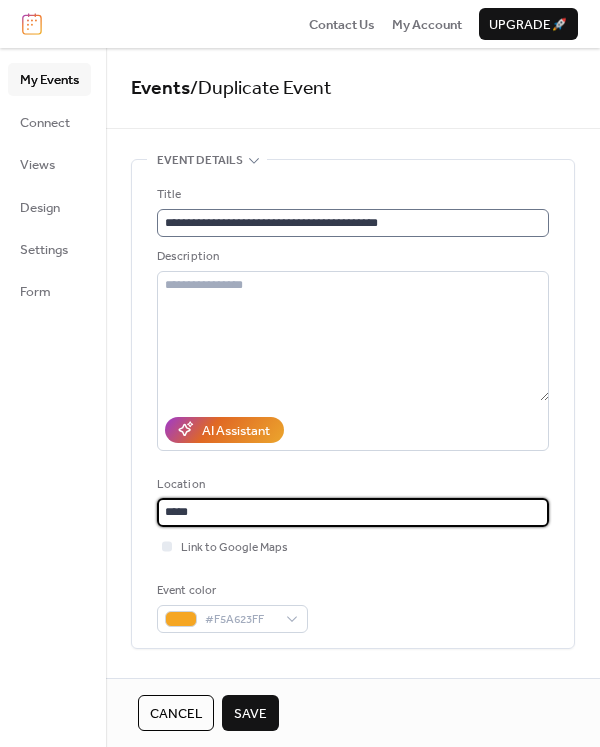 type on "*****" 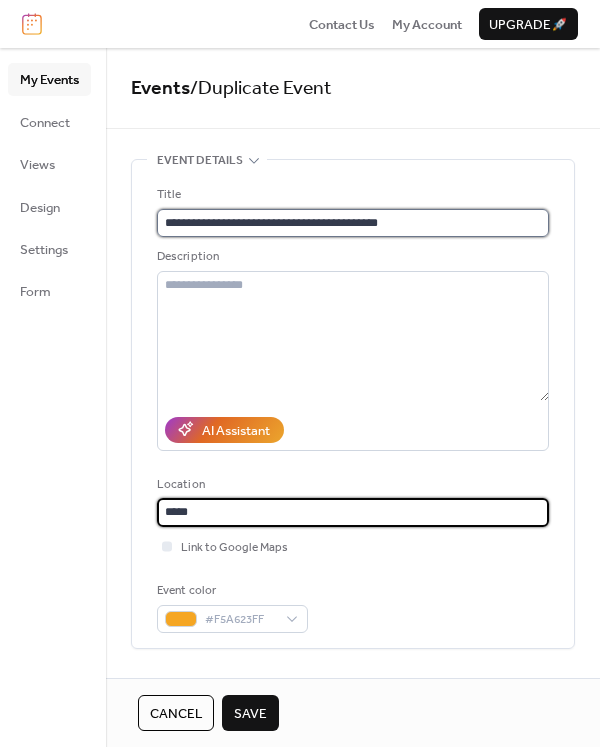 click on "**********" at bounding box center (353, 223) 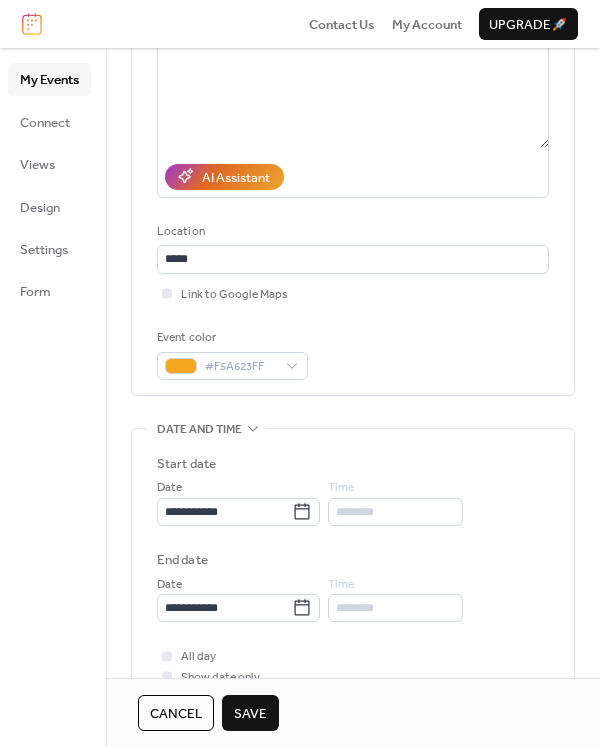 scroll, scrollTop: 289, scrollLeft: 0, axis: vertical 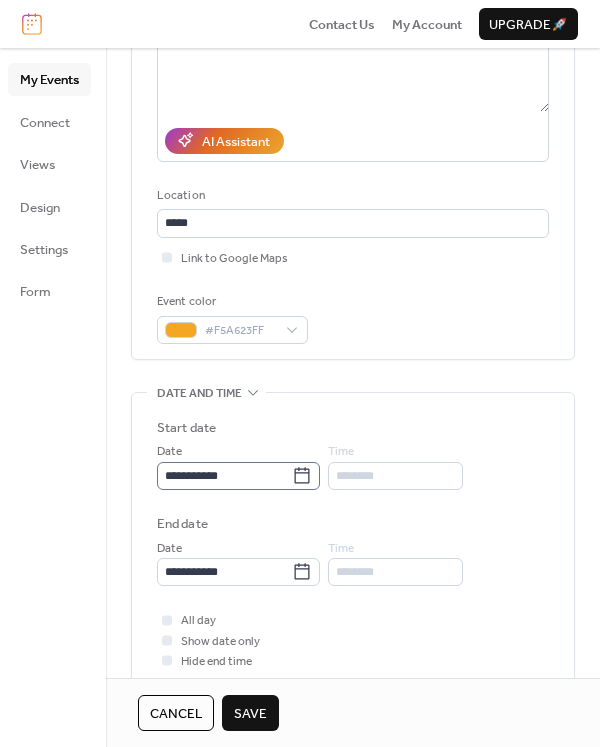 type on "**********" 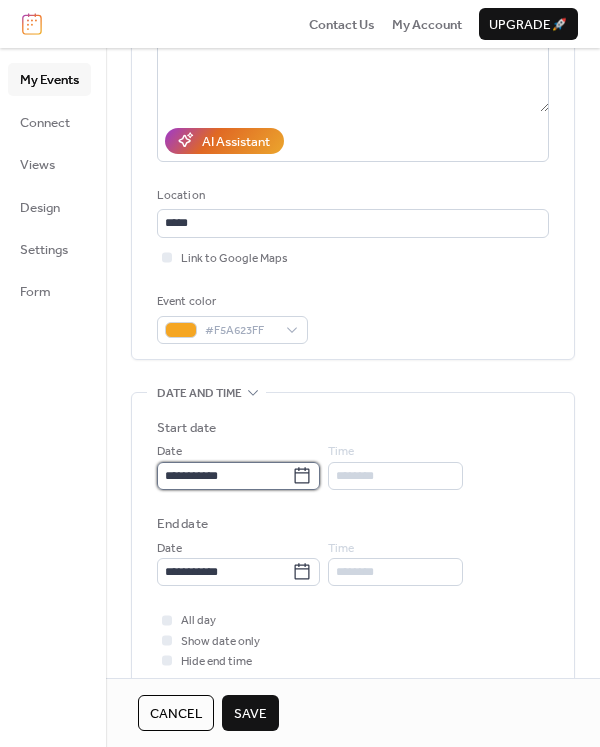 click on "**********" at bounding box center [224, 476] 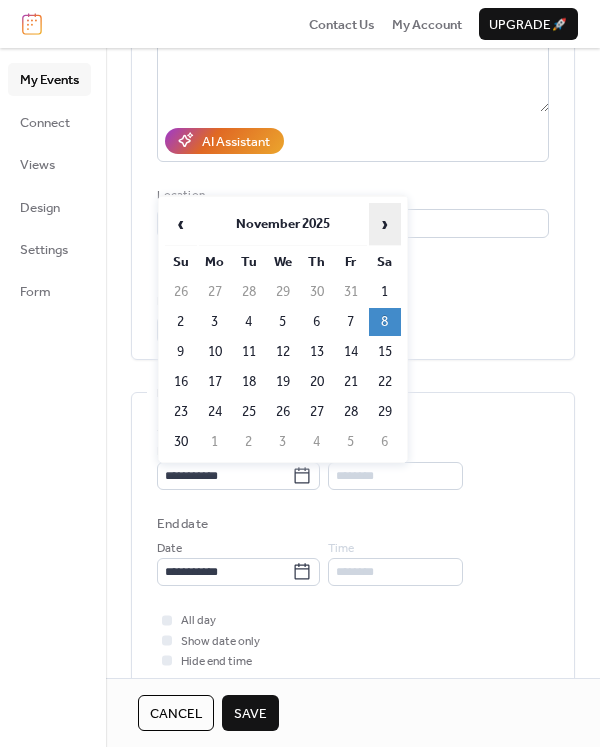 click on "›" at bounding box center [385, 224] 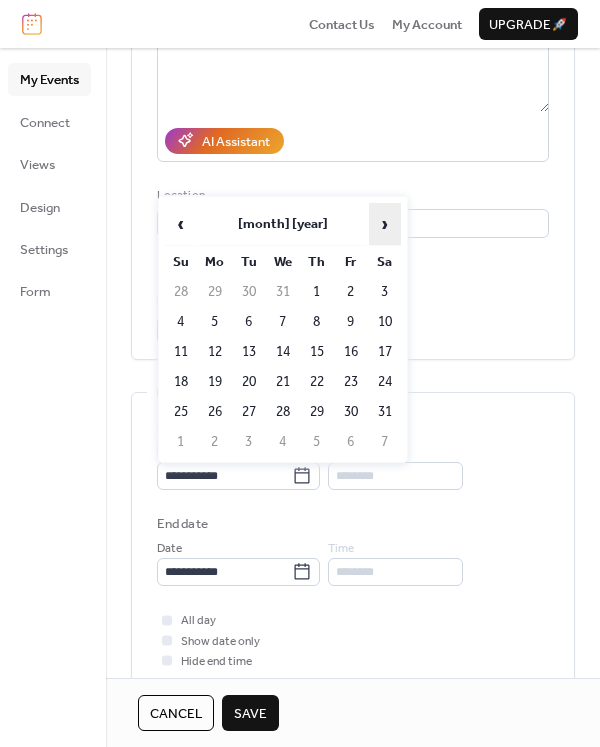 click on "›" at bounding box center (385, 224) 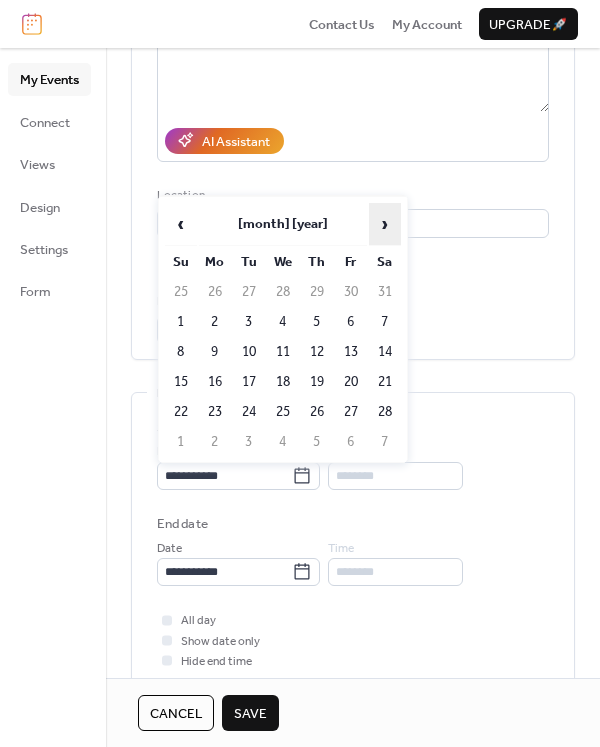 click on "›" at bounding box center (385, 224) 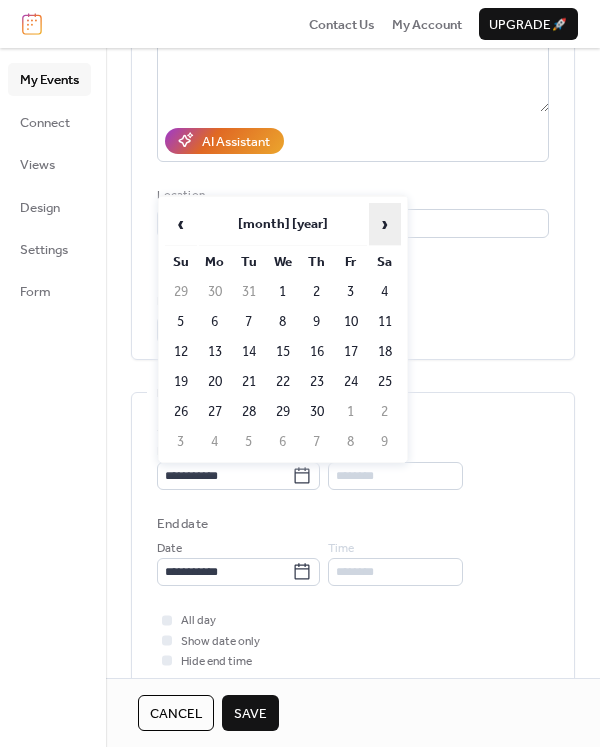 click on "›" at bounding box center (385, 224) 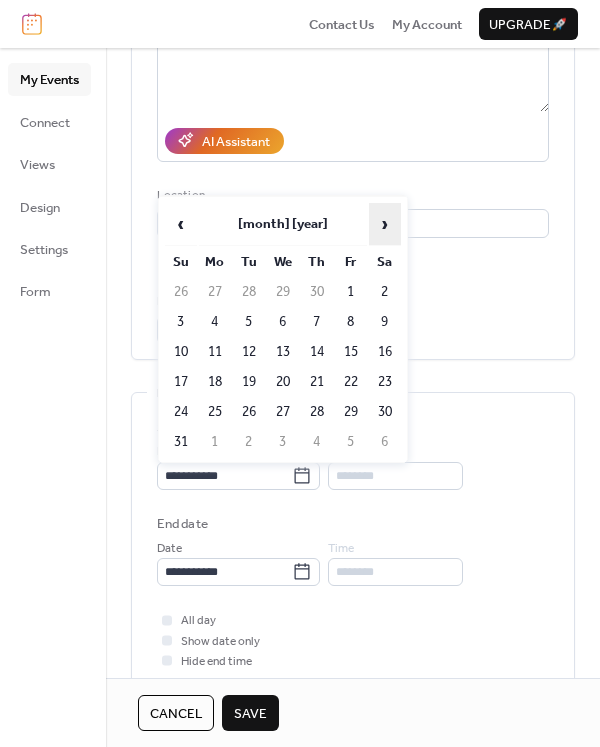 click on "›" at bounding box center (385, 224) 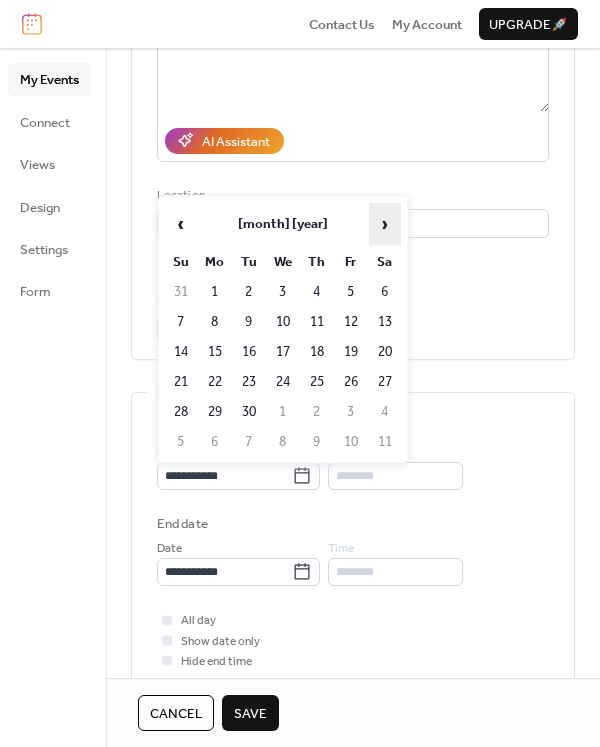 click on "›" at bounding box center [385, 224] 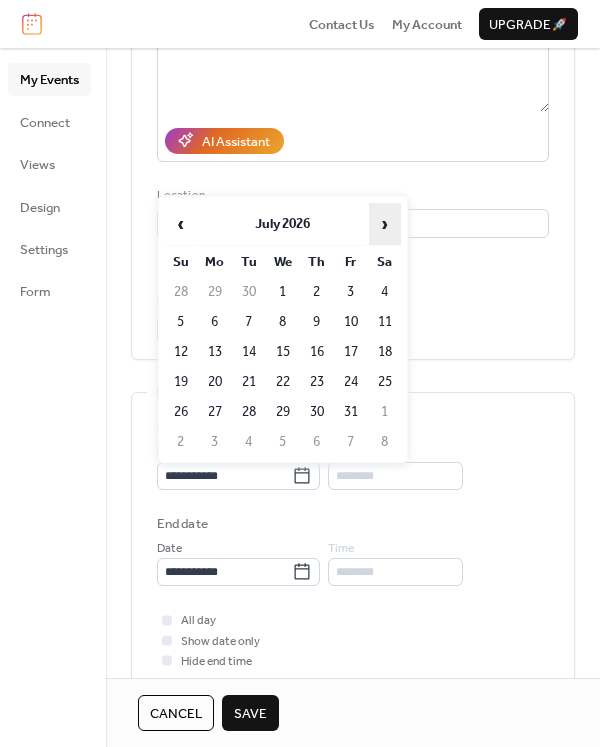 click on "›" at bounding box center [385, 224] 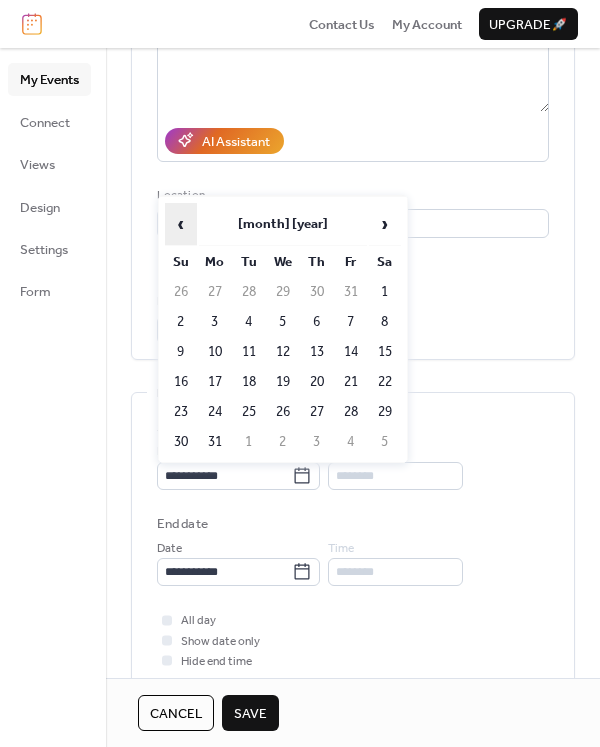 click on "‹" at bounding box center [181, 224] 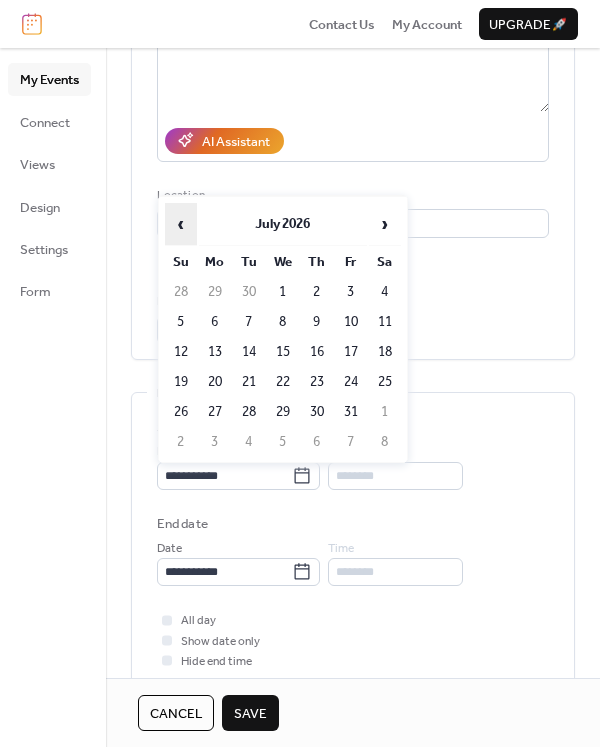 click on "‹" at bounding box center [181, 224] 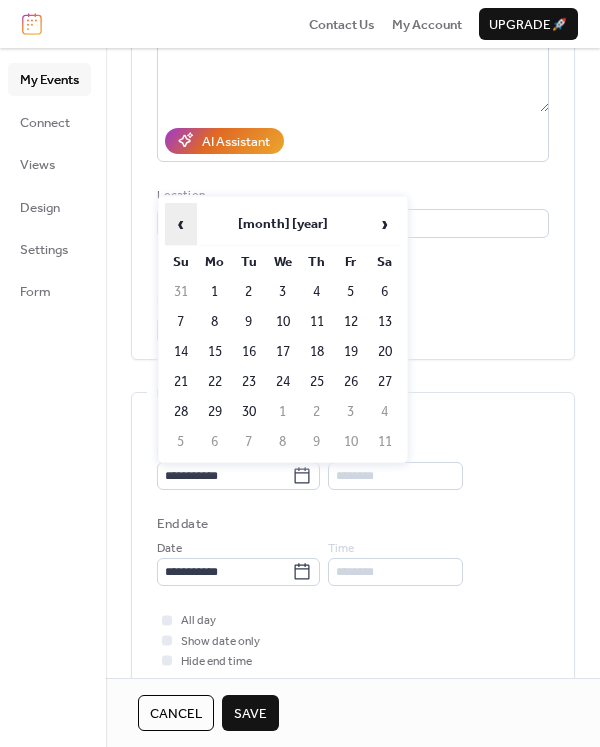 click on "‹" at bounding box center (181, 224) 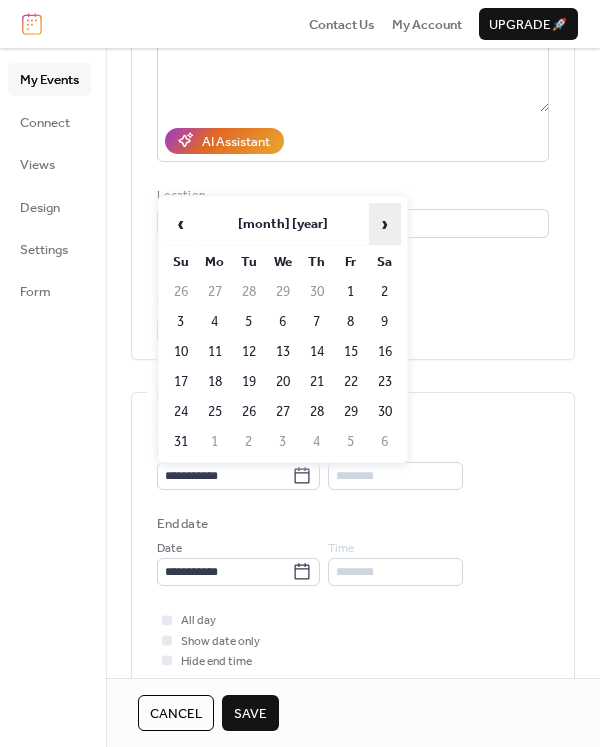 click on "›" at bounding box center [385, 224] 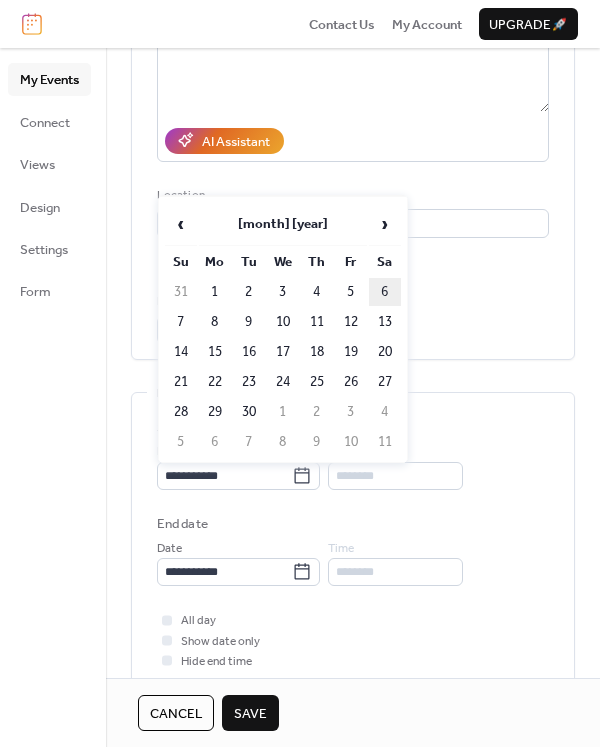 click on "6" at bounding box center [385, 292] 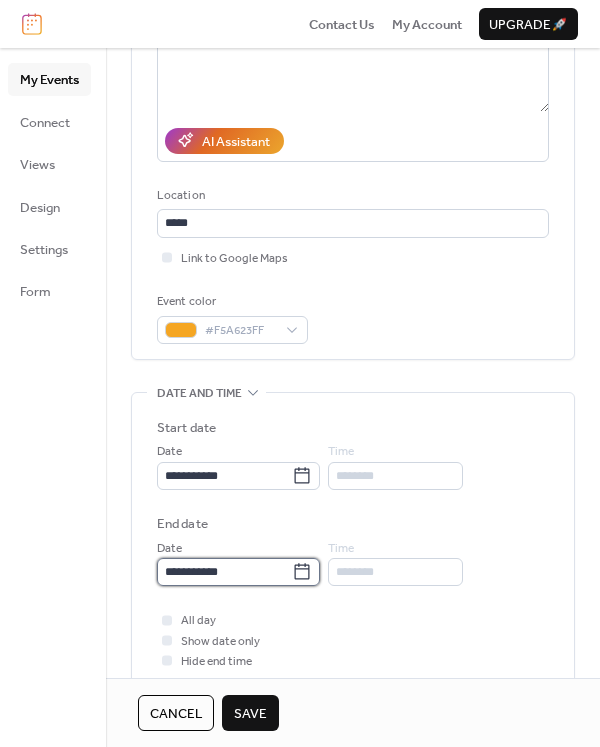 click on "**********" at bounding box center (224, 572) 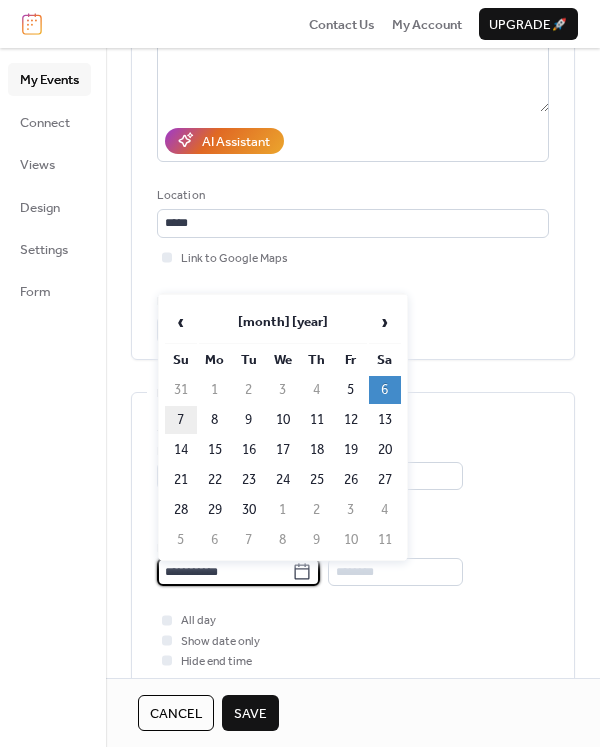 click on "7" at bounding box center (181, 420) 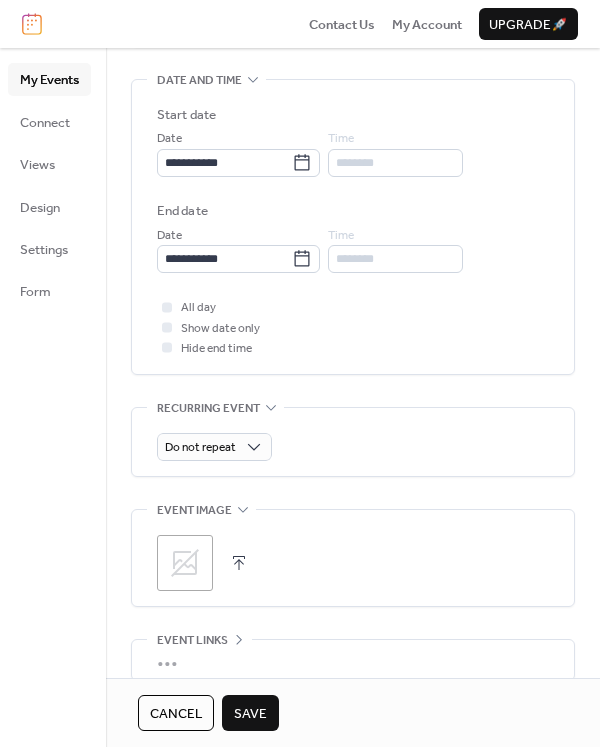scroll, scrollTop: 605, scrollLeft: 0, axis: vertical 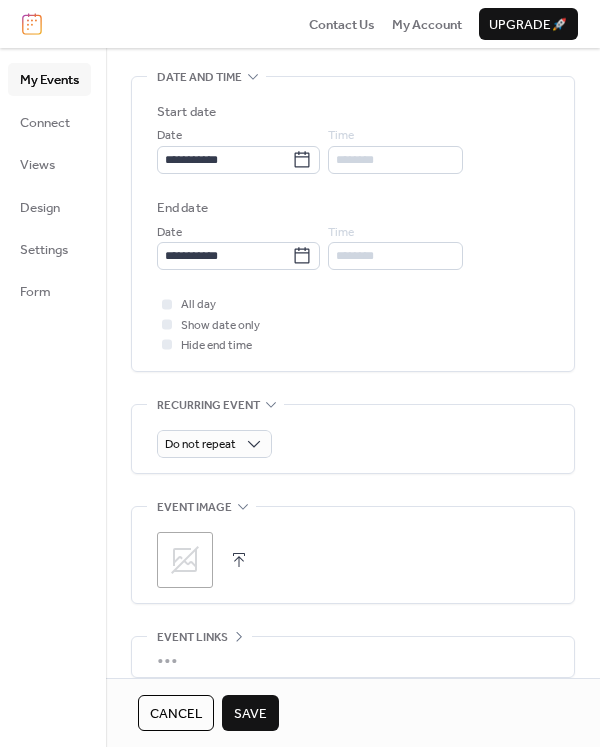 click on "Save" at bounding box center [250, 714] 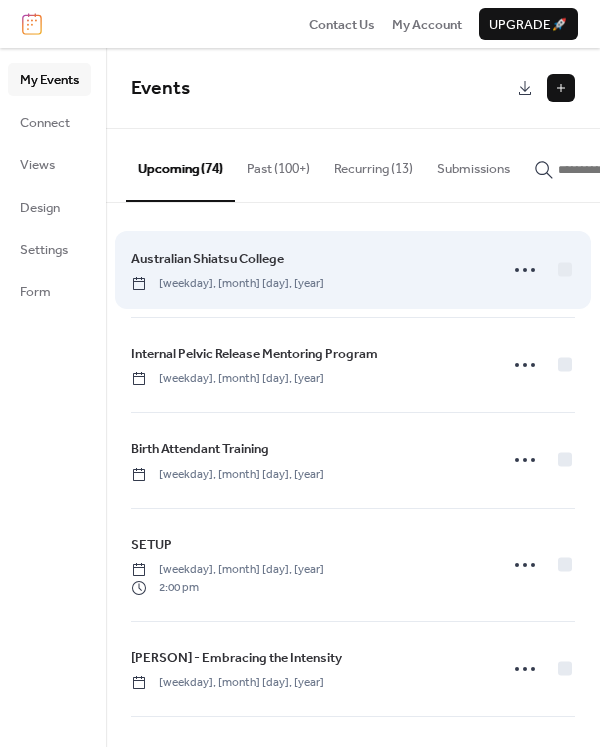 click on "Australian Shiatsu College" at bounding box center [207, 259] 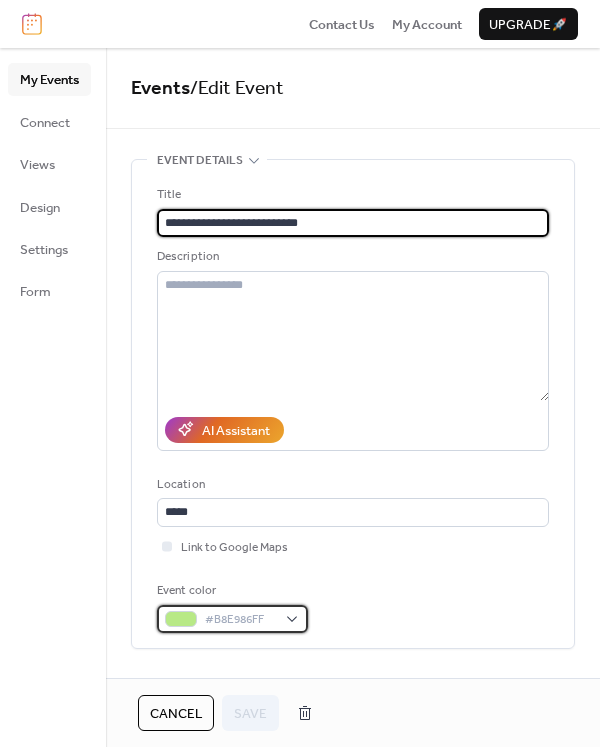 click on "#B8E986FF" at bounding box center [240, 620] 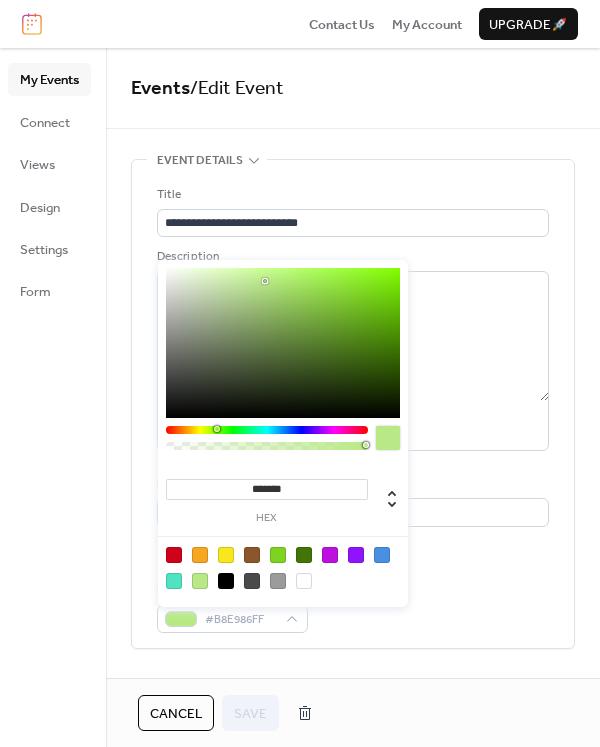 click at bounding box center [174, 555] 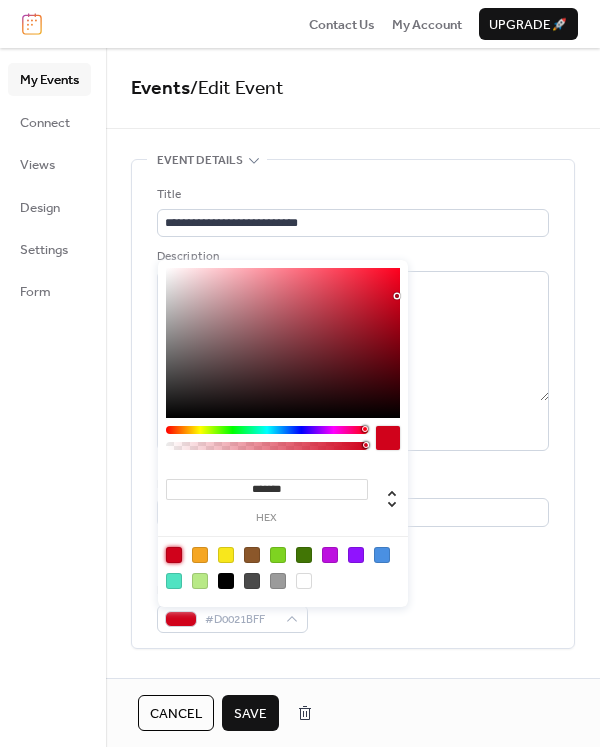 type on "***" 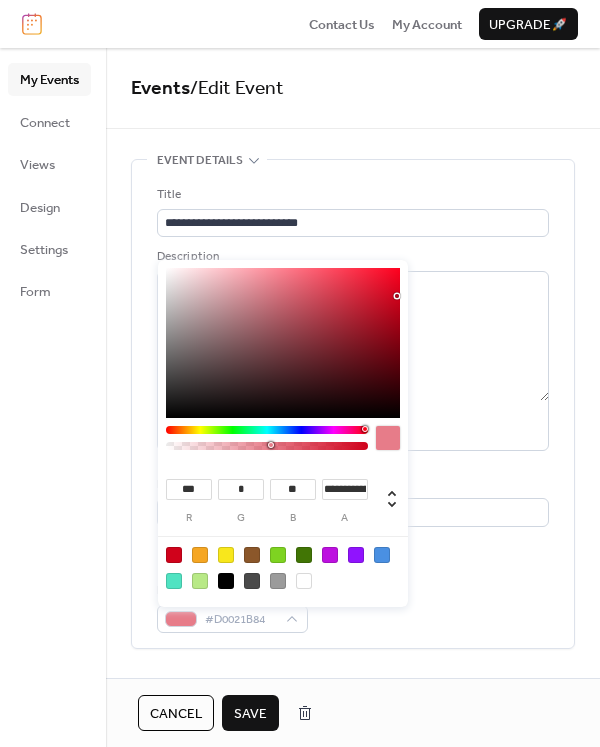 type on "**********" 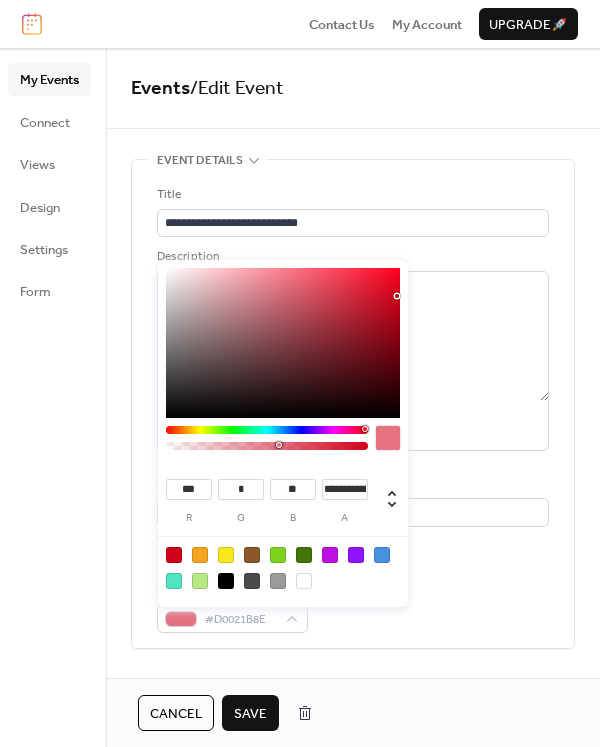 click at bounding box center (252, 555) 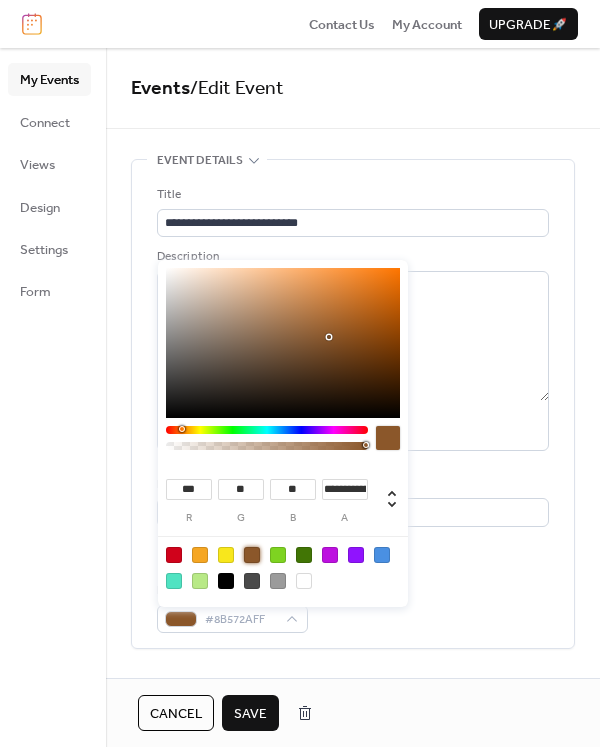 type on "***" 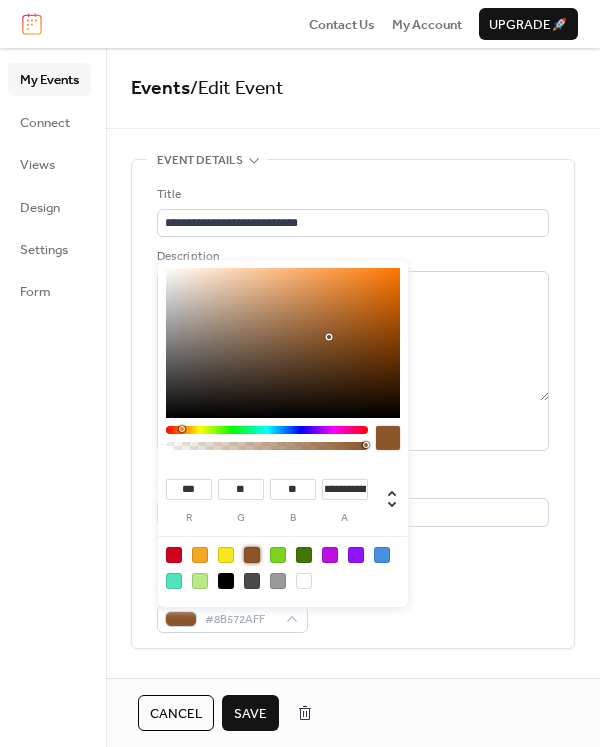 click at bounding box center (267, 446) 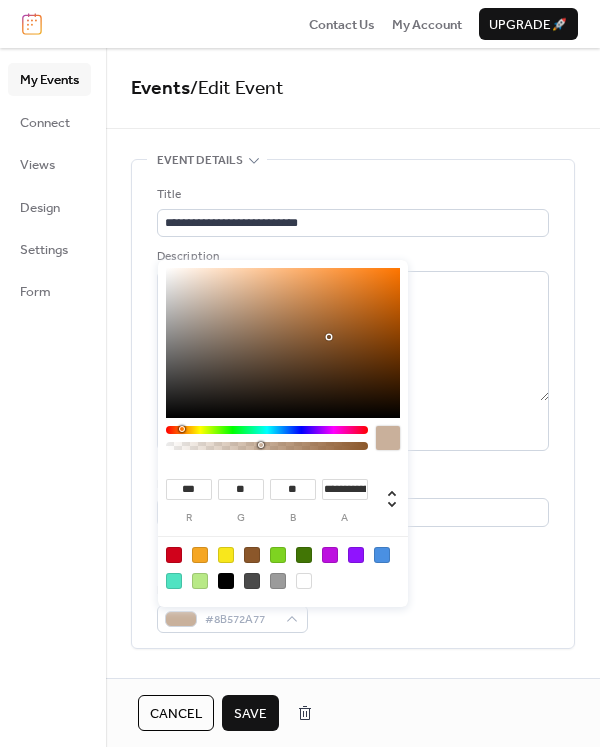 type on "**********" 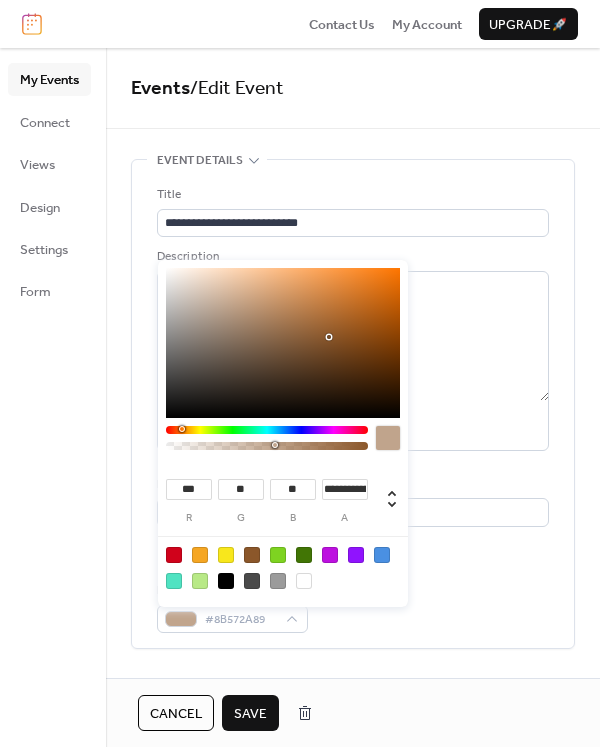 click on "Cancel" at bounding box center (176, 714) 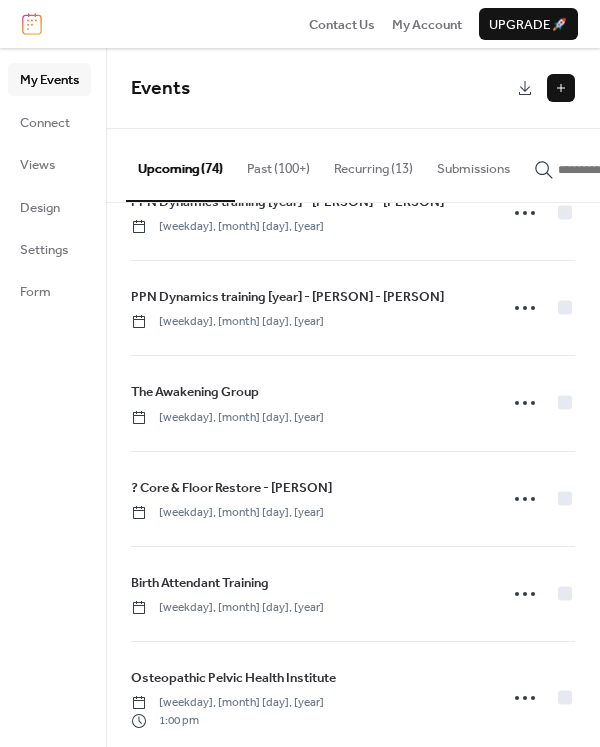scroll, scrollTop: 1911, scrollLeft: 0, axis: vertical 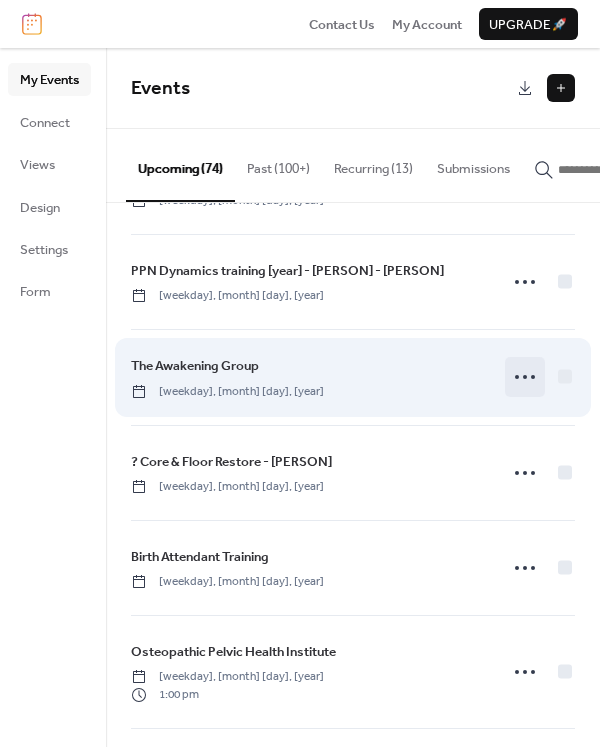 click 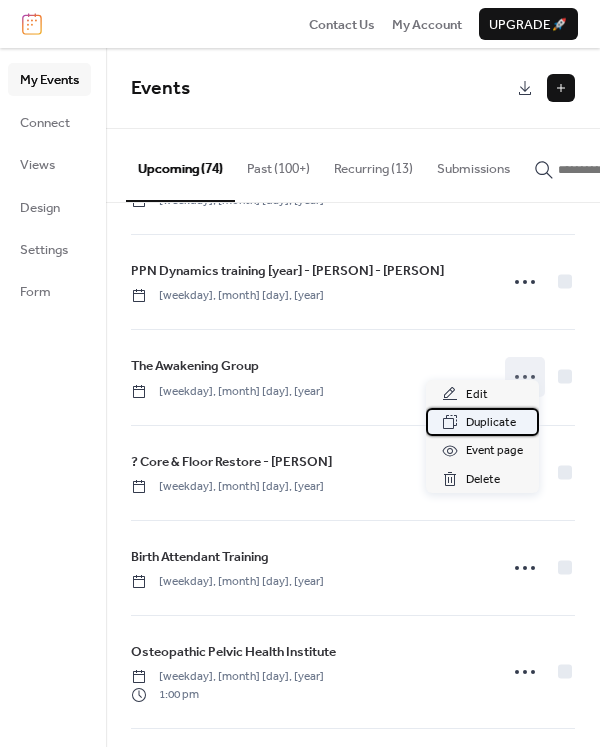 click on "Duplicate" at bounding box center (491, 423) 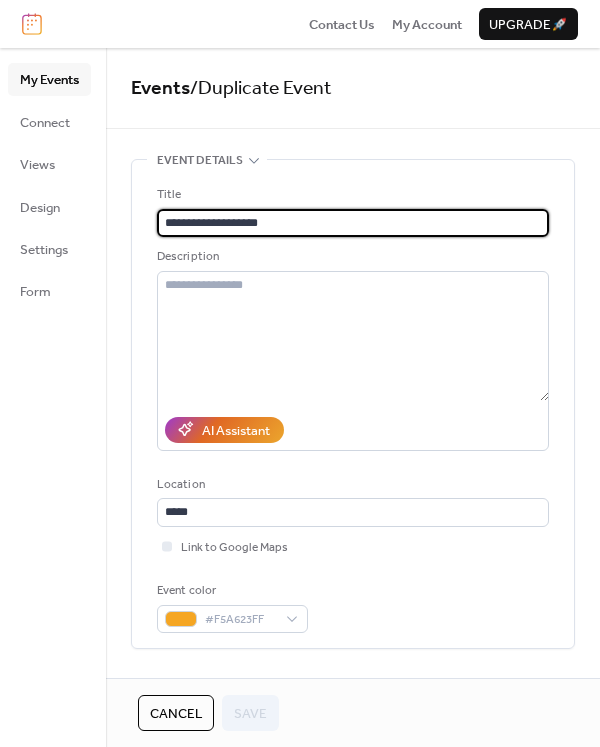 click on "**********" at bounding box center (353, 223) 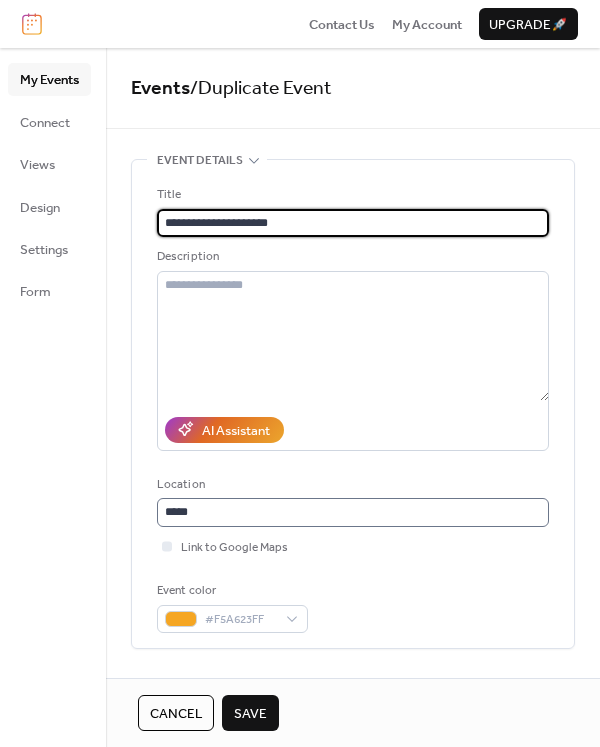 type on "**********" 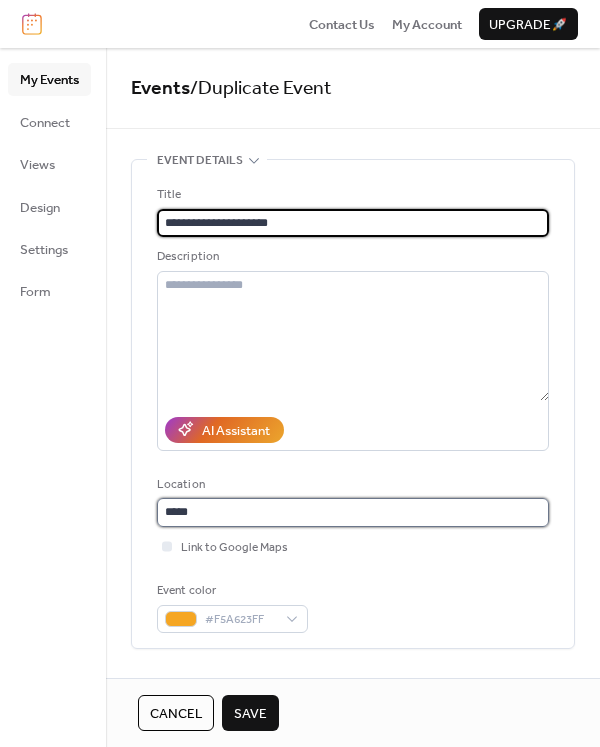 click on "*****" at bounding box center (353, 512) 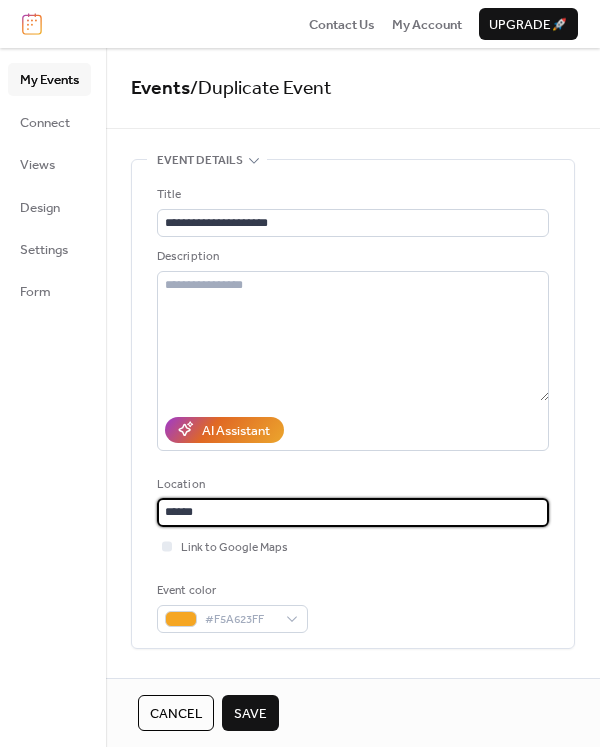 click on "******" at bounding box center (353, 512) 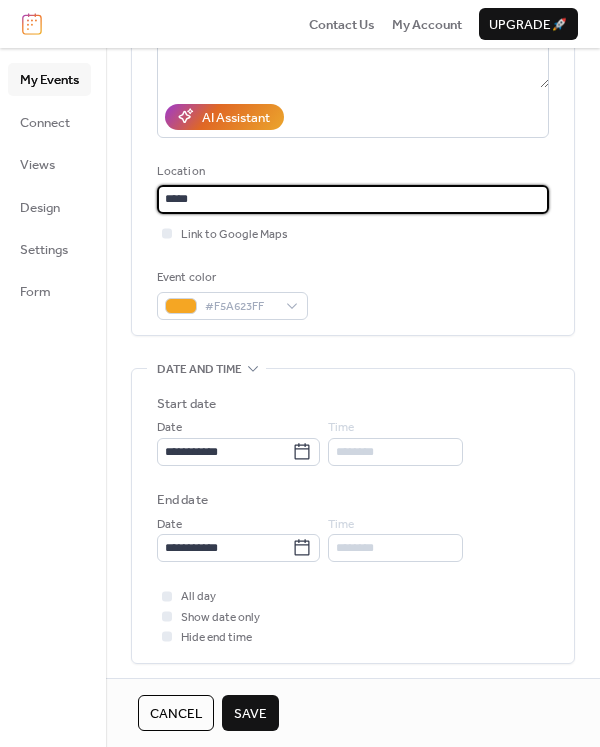 scroll, scrollTop: 314, scrollLeft: 0, axis: vertical 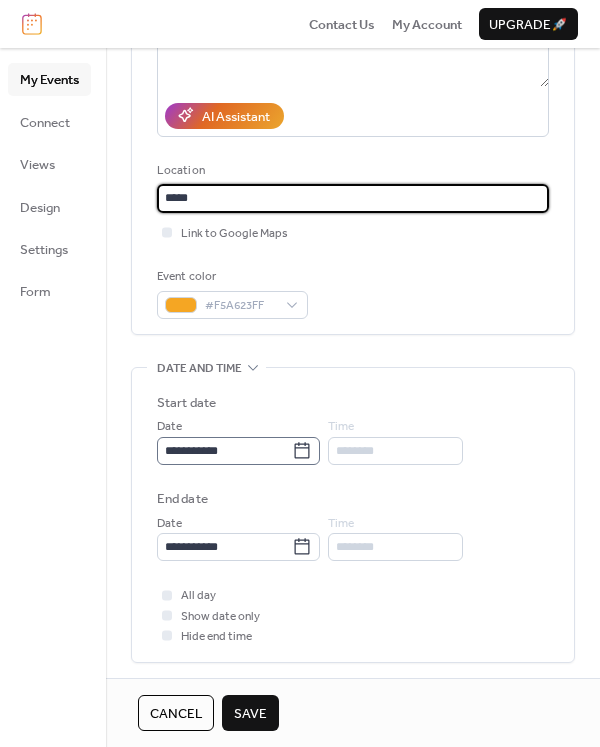 type on "*****" 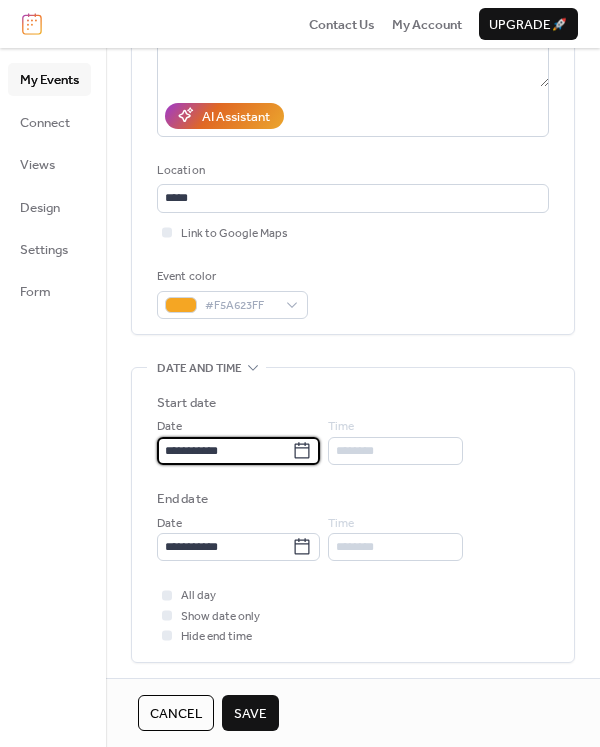 click on "**********" at bounding box center [224, 451] 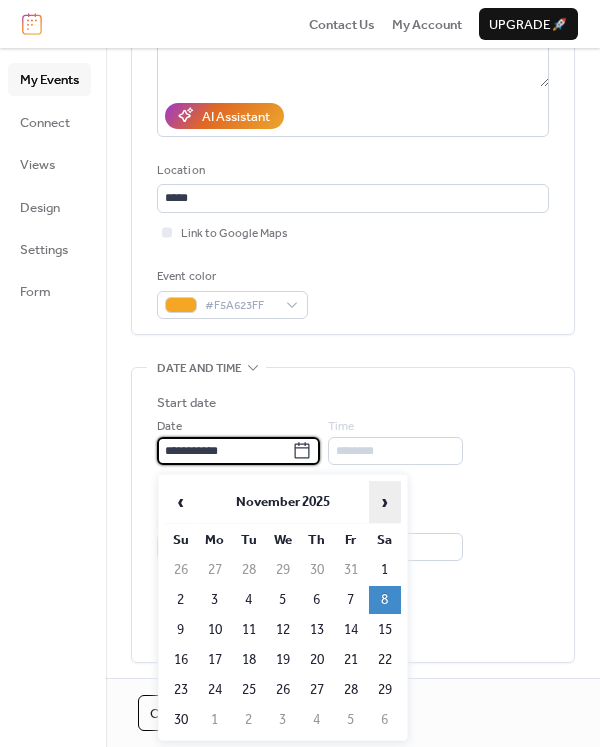 click on "›" at bounding box center (385, 502) 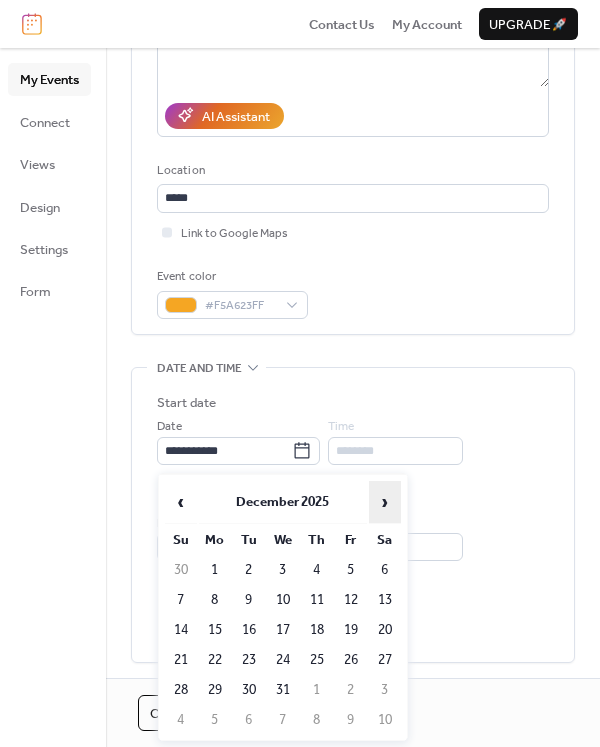 click on "›" at bounding box center (385, 502) 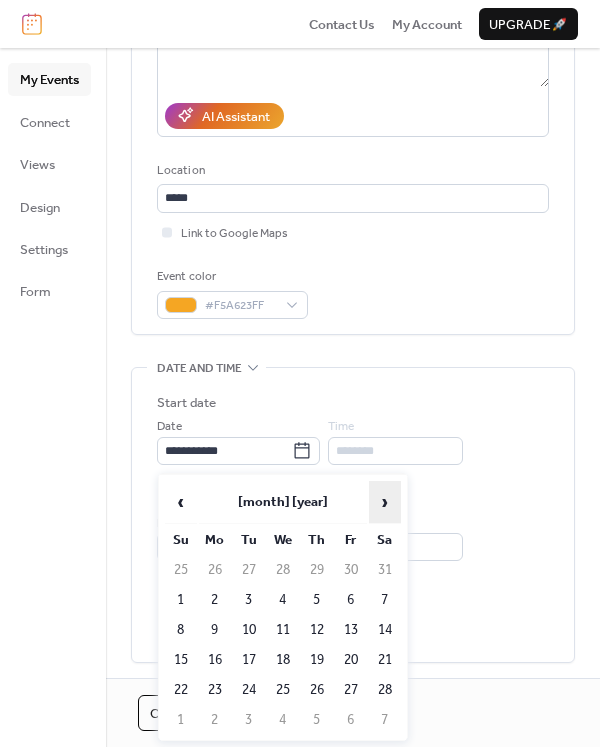click on "›" at bounding box center (385, 502) 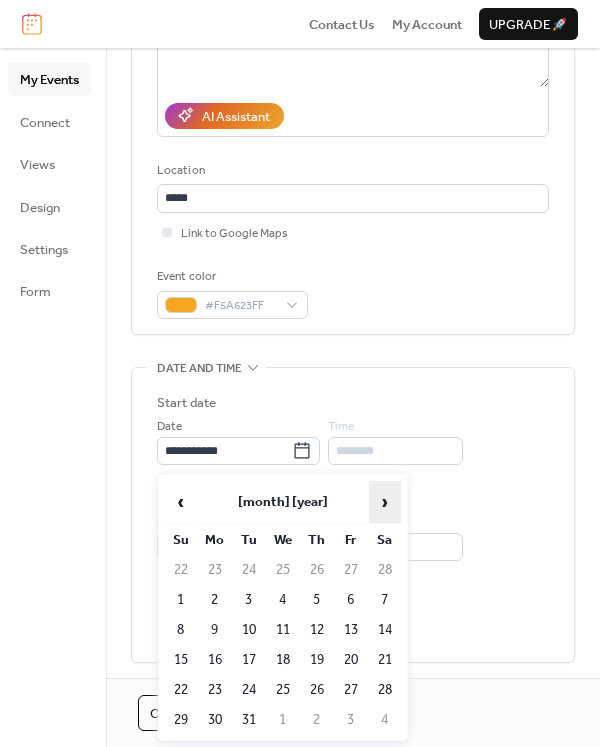 click on "›" at bounding box center (385, 502) 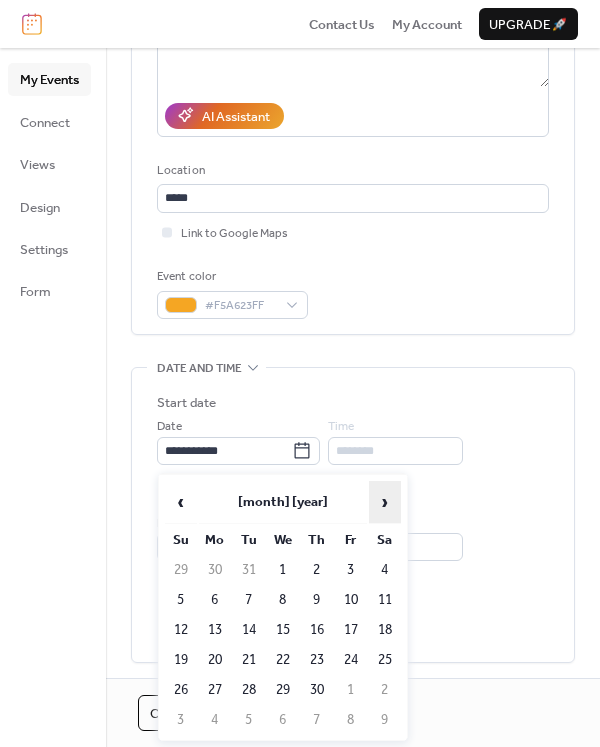click on "›" at bounding box center [385, 502] 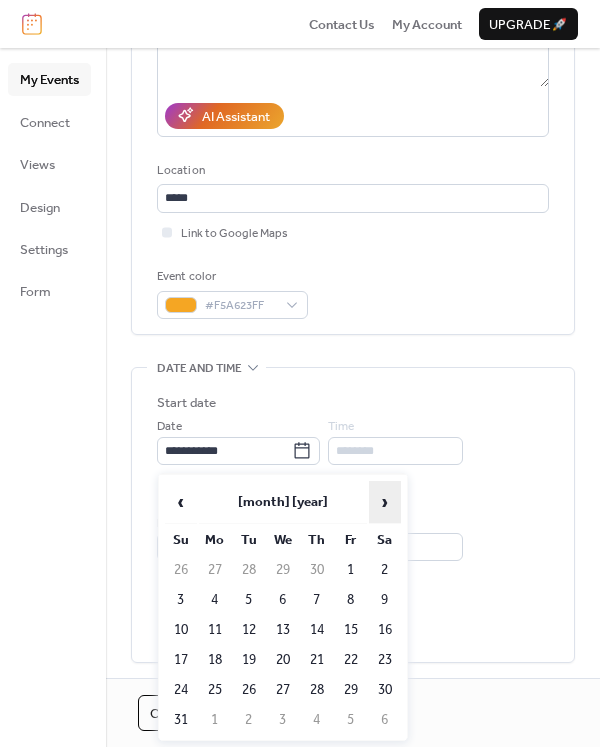 click on "›" at bounding box center (385, 502) 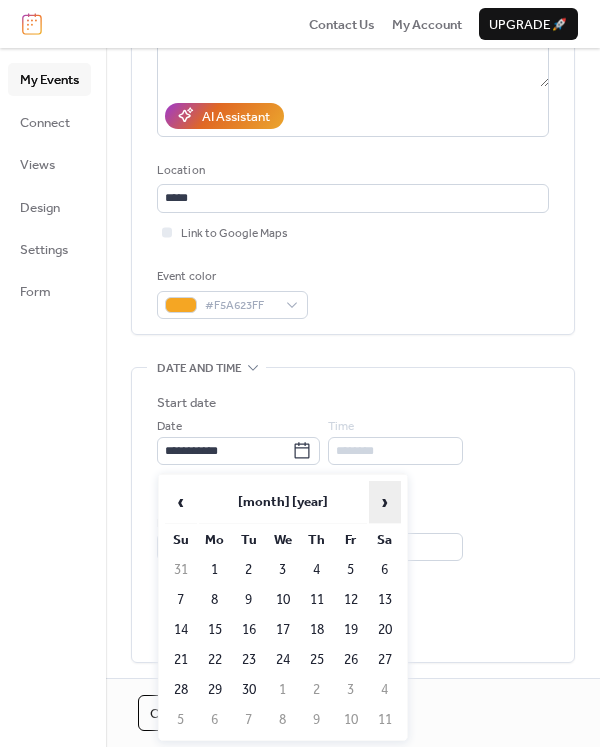 click on "›" at bounding box center (385, 502) 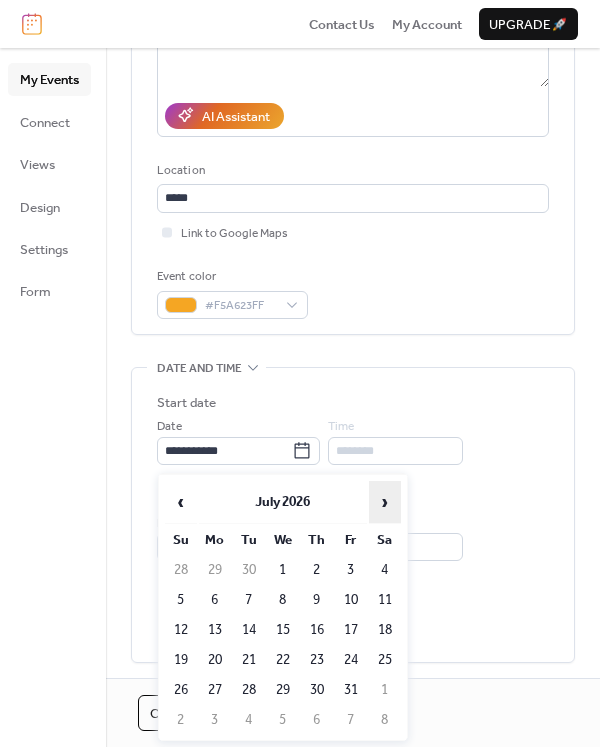 click on "›" at bounding box center [385, 502] 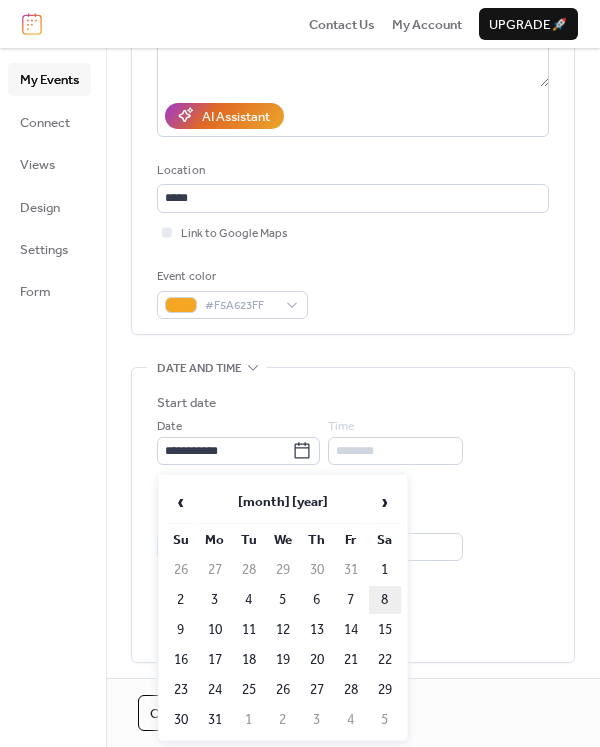 click on "8" at bounding box center [385, 600] 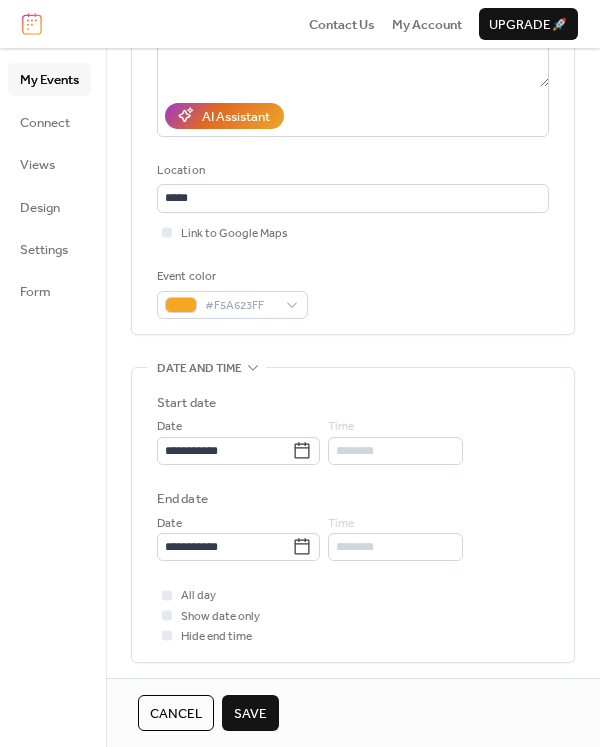 type on "**********" 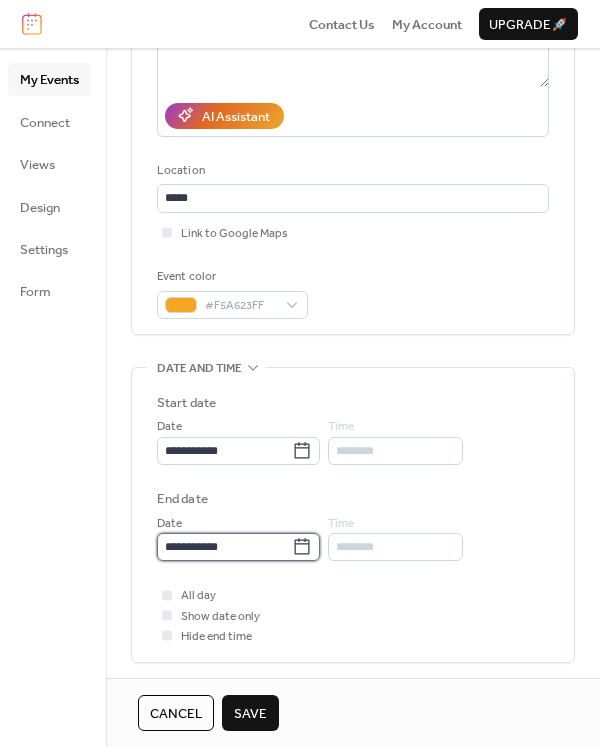 click on "**********" at bounding box center (224, 547) 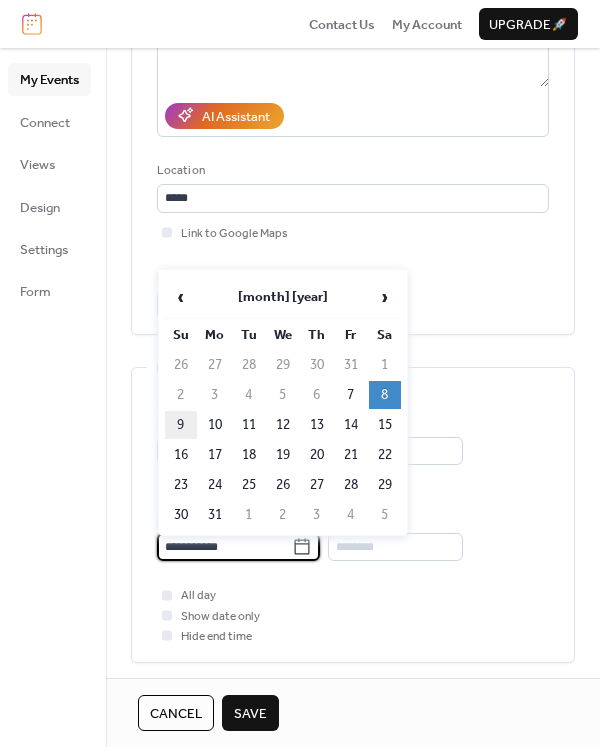 click on "9" at bounding box center [181, 425] 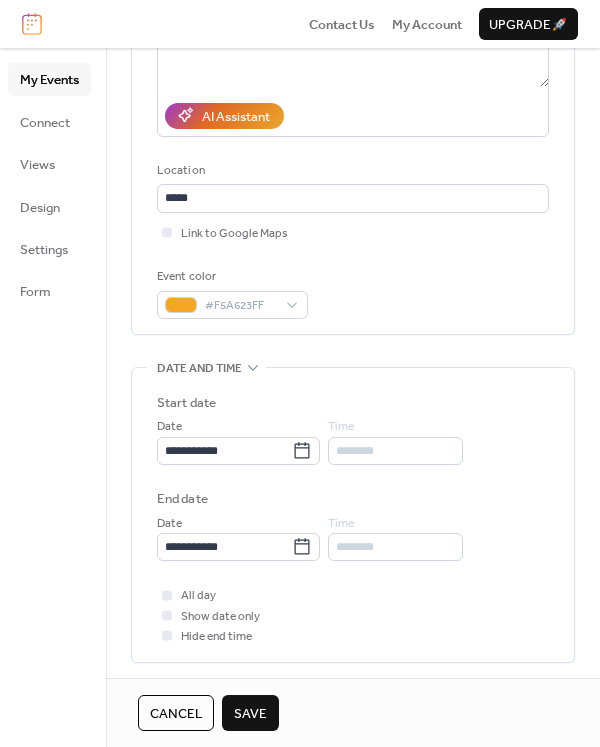 click on "Save" at bounding box center [250, 714] 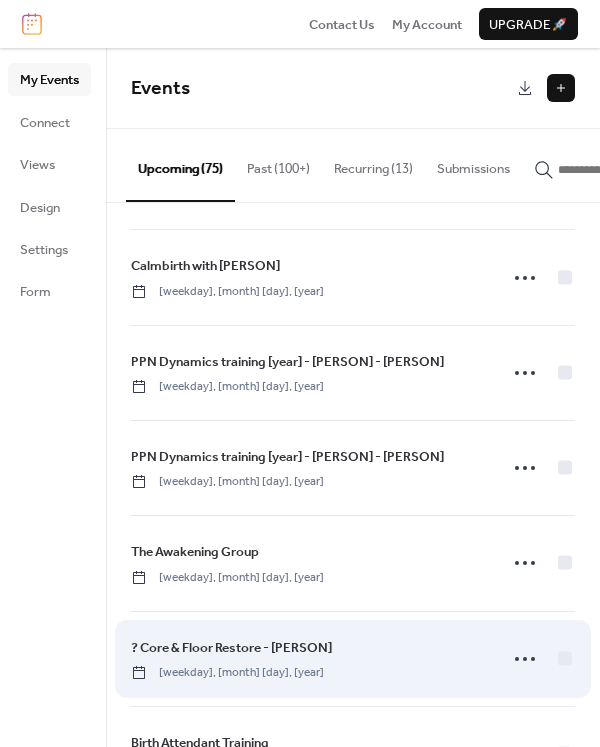 scroll, scrollTop: 1744, scrollLeft: 0, axis: vertical 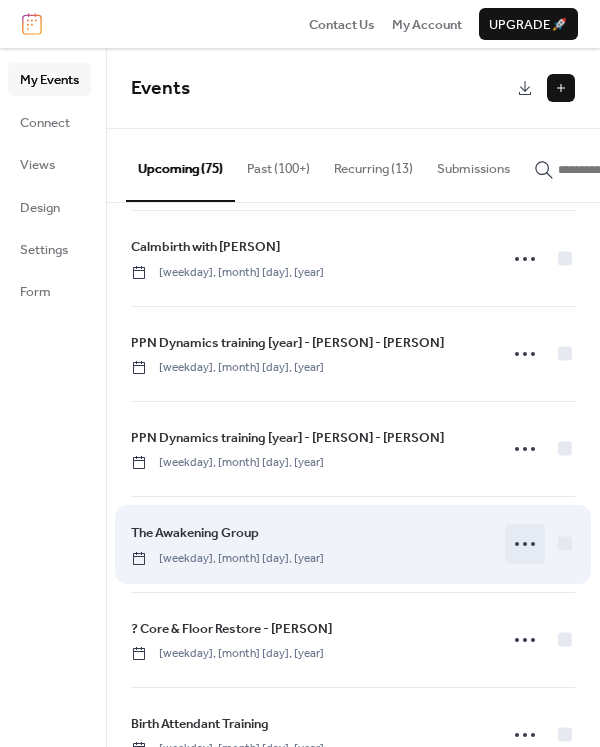 click 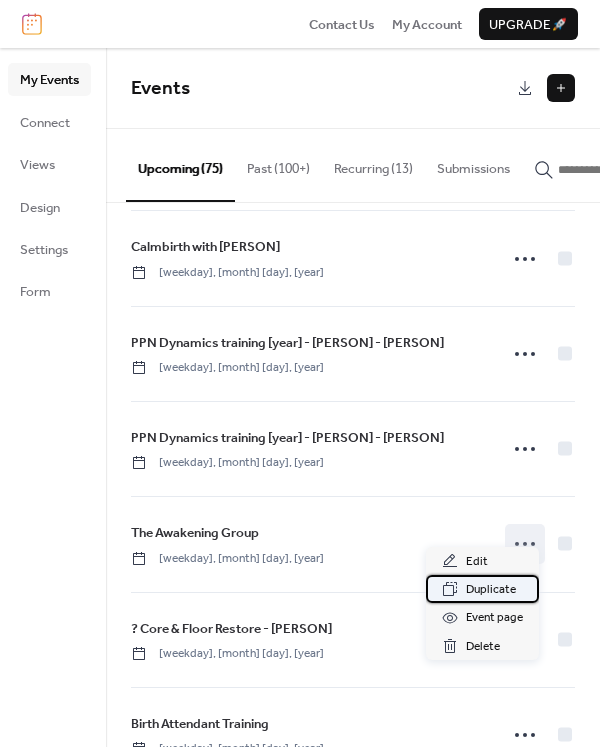 click on "Duplicate" at bounding box center (491, 590) 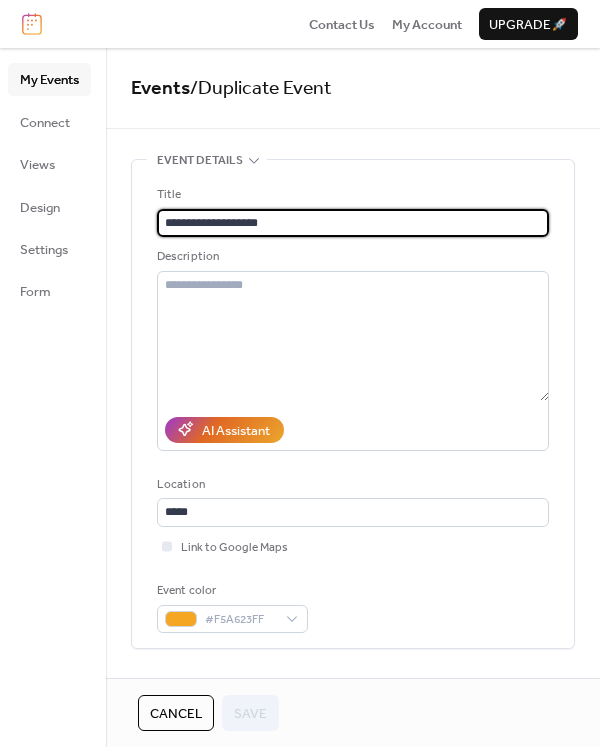 click on "**********" at bounding box center [353, 223] 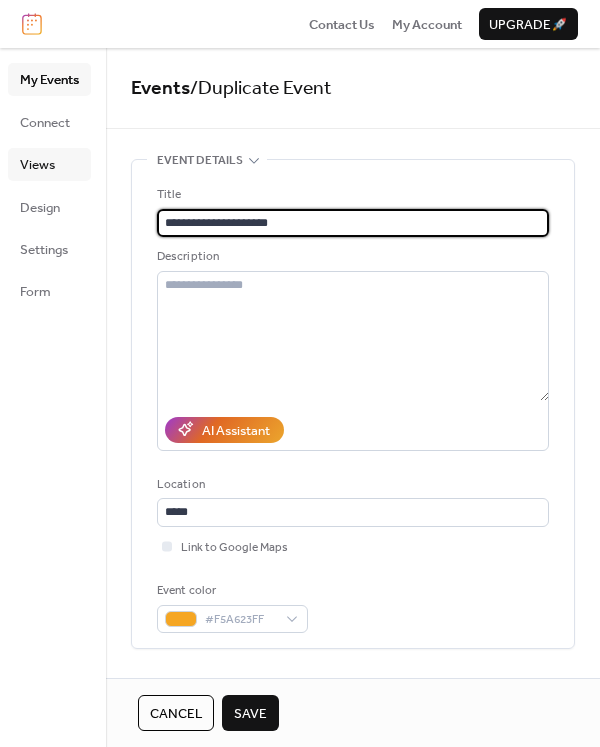 click on "**********" at bounding box center [353, 223] 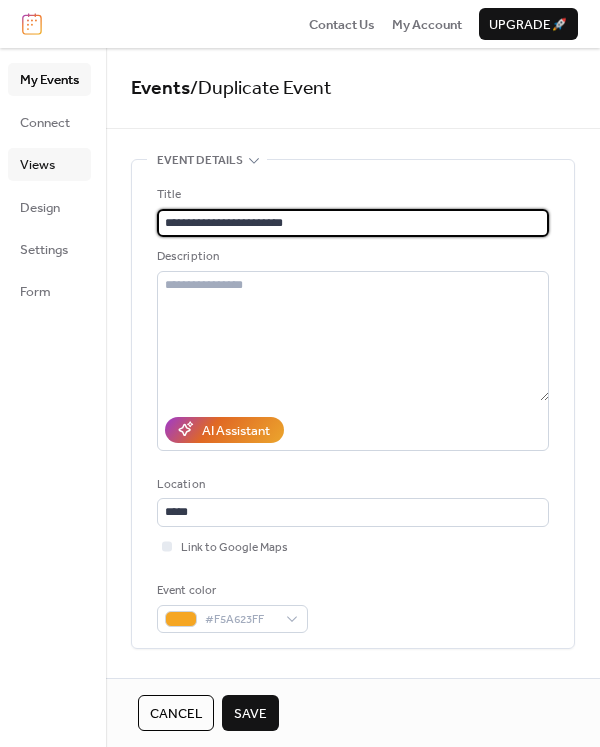 paste on "**********" 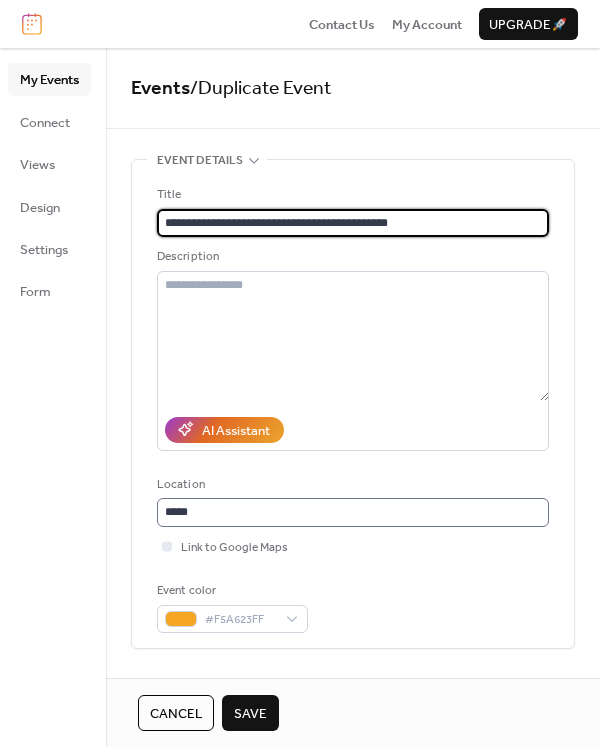 type on "**********" 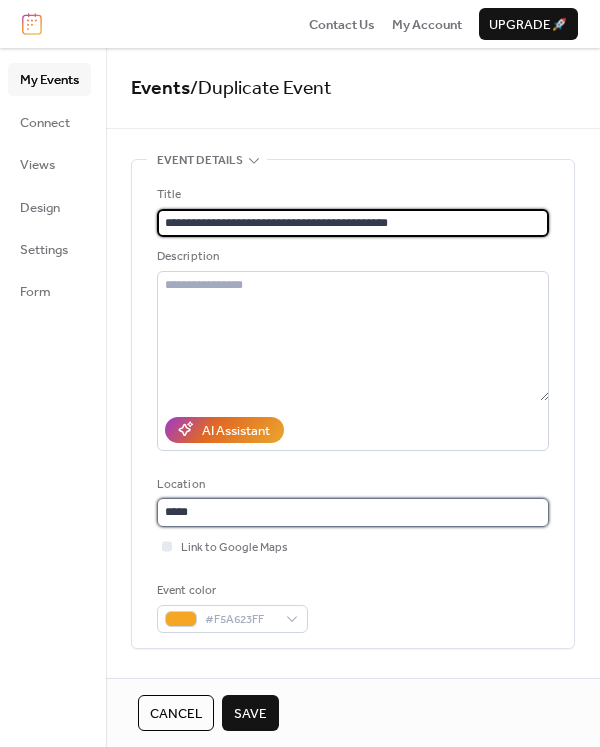 click on "*****" at bounding box center [353, 512] 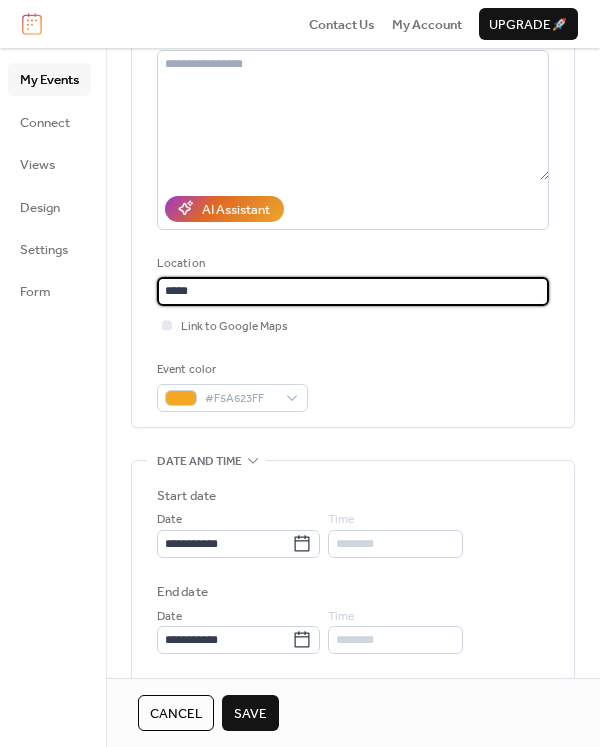 scroll, scrollTop: 226, scrollLeft: 0, axis: vertical 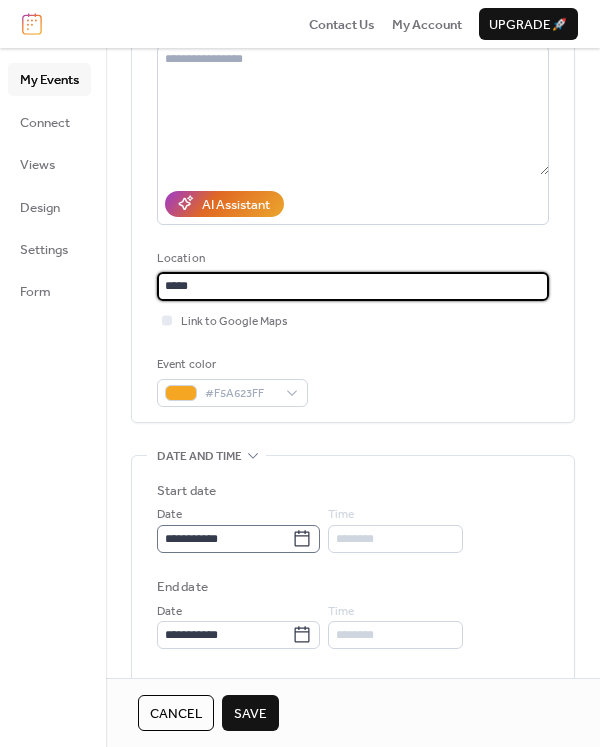 type on "*****" 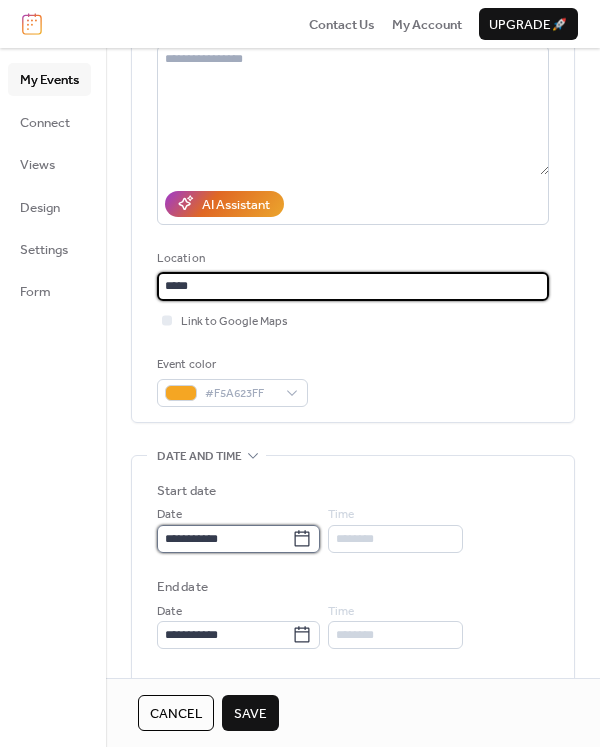 click on "**********" at bounding box center (224, 539) 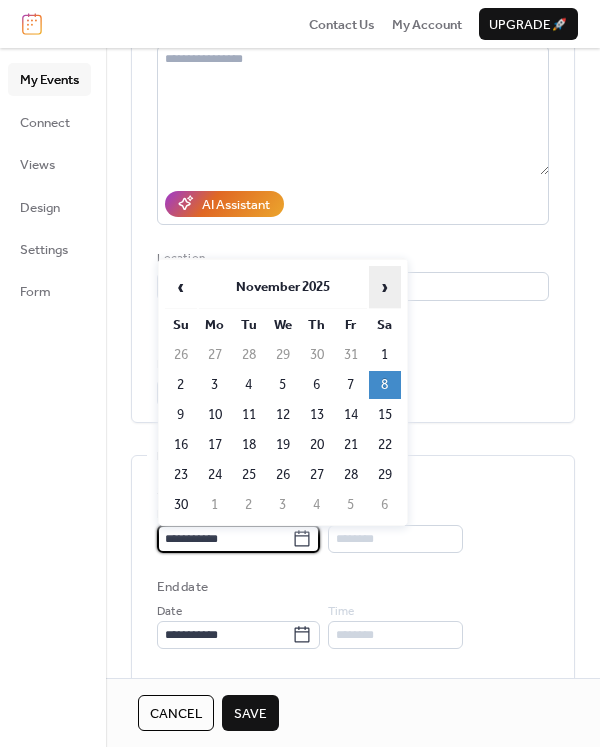 click on "›" at bounding box center [385, 287] 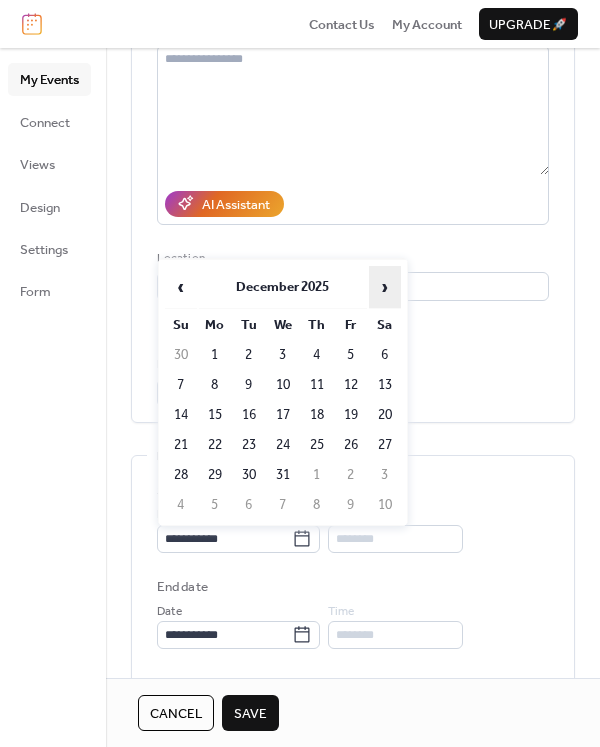 click on "›" at bounding box center [385, 287] 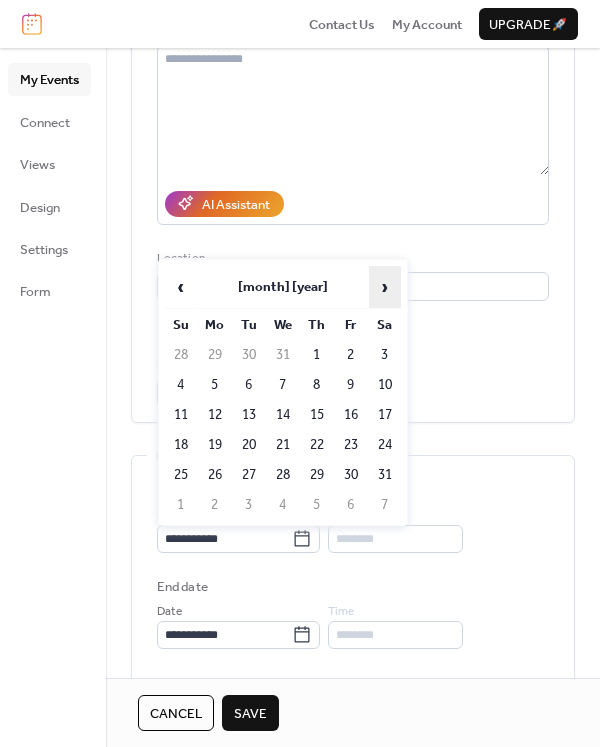 click on "›" at bounding box center [385, 287] 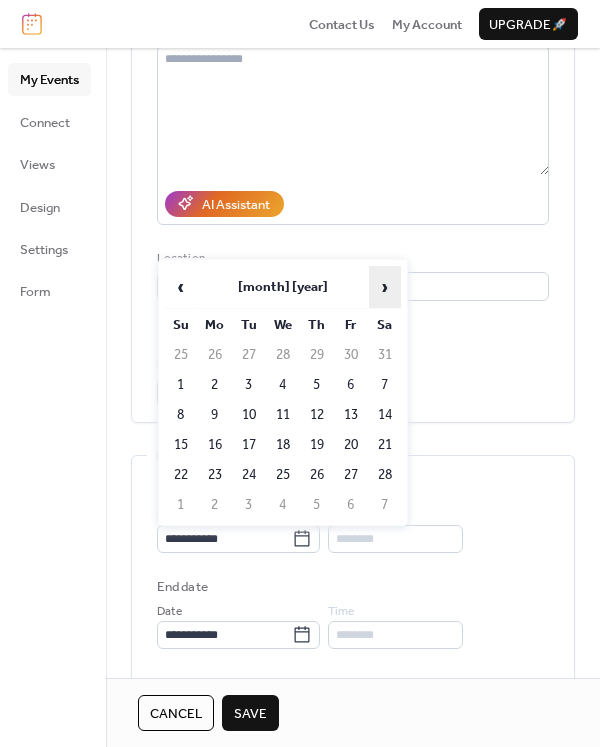 click on "›" at bounding box center (385, 287) 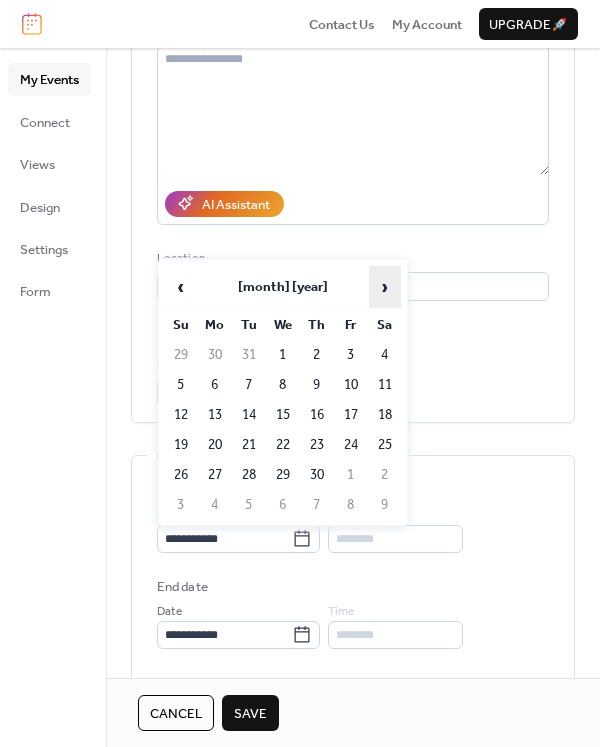 click on "›" at bounding box center (385, 287) 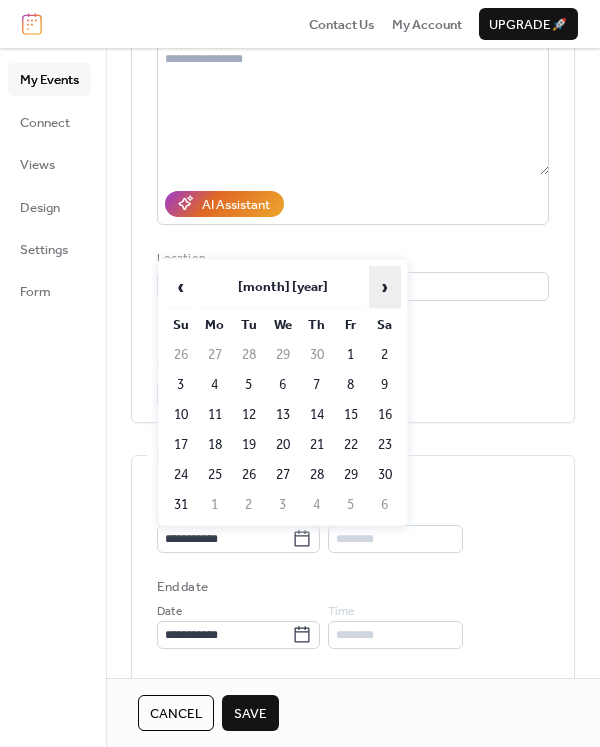 click on "›" at bounding box center [385, 287] 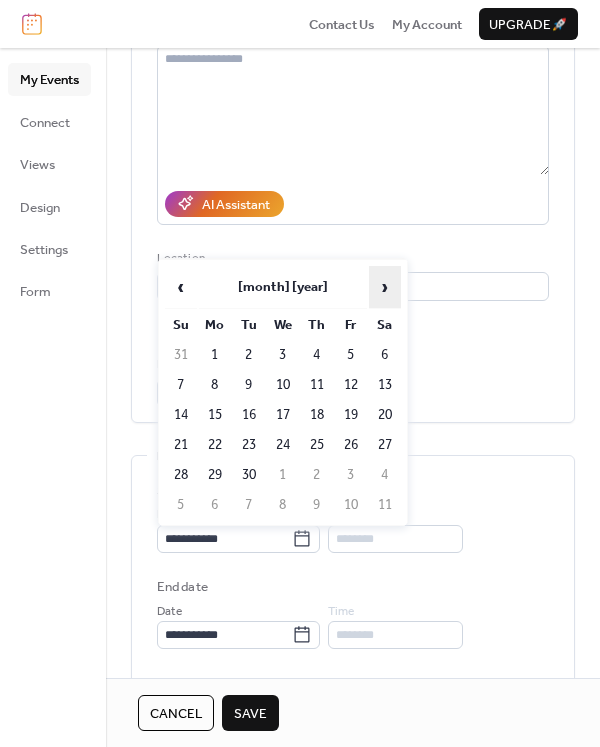 click on "›" at bounding box center [385, 287] 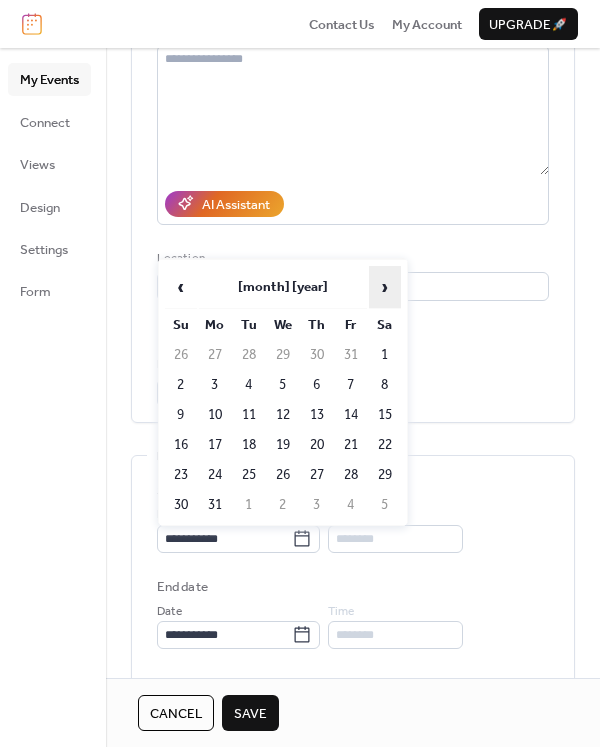 click on "›" at bounding box center (385, 287) 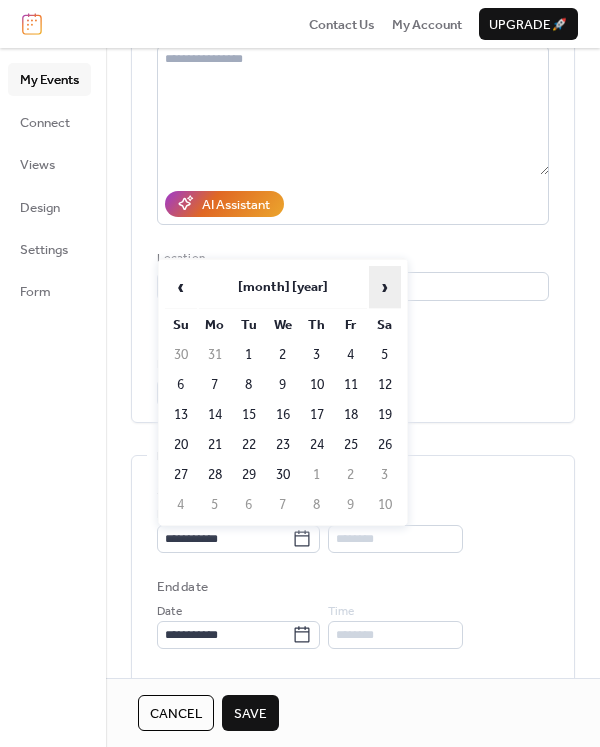 click on "›" at bounding box center (385, 287) 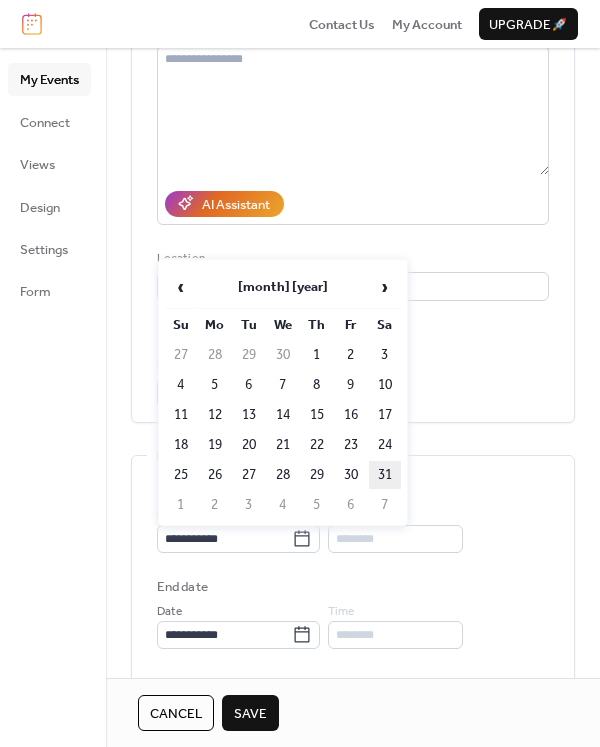 click on "31" at bounding box center [385, 475] 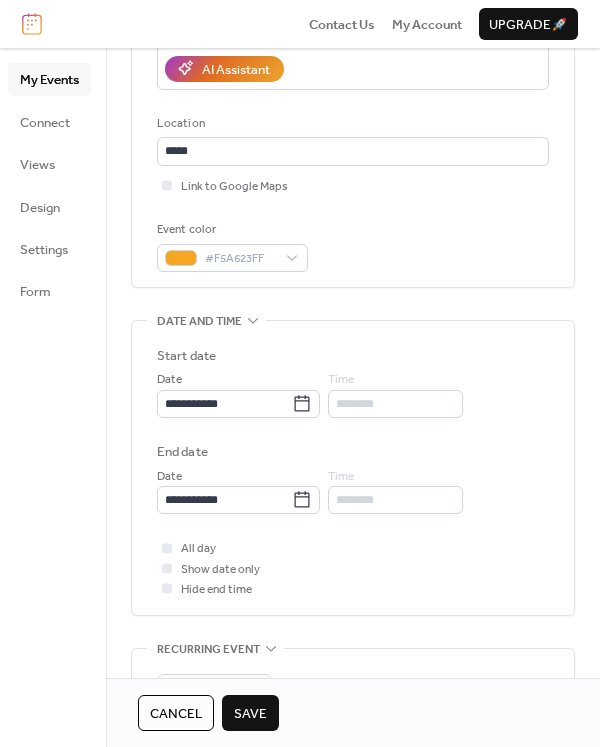scroll, scrollTop: 404, scrollLeft: 0, axis: vertical 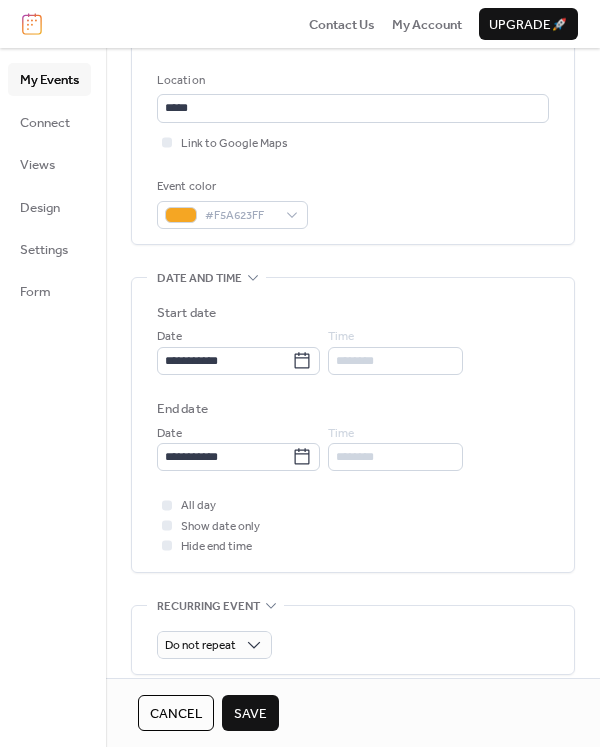 click on "Save" at bounding box center [250, 714] 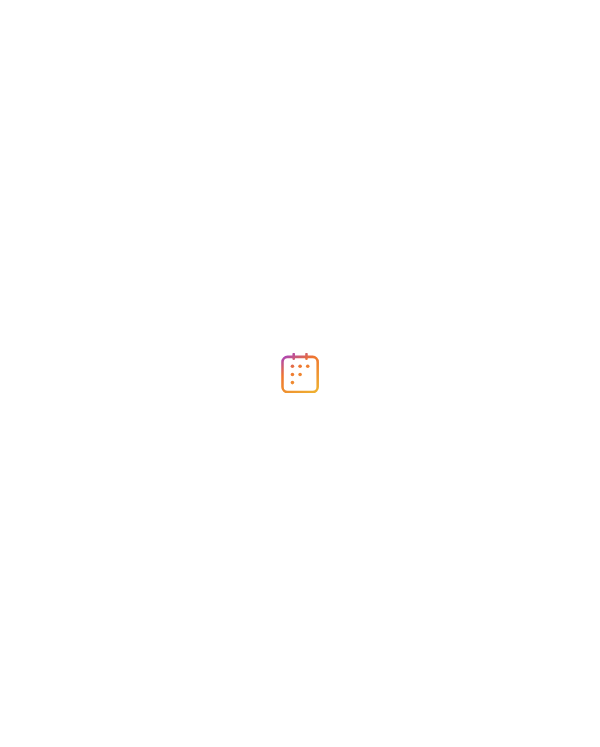 scroll, scrollTop: 0, scrollLeft: 0, axis: both 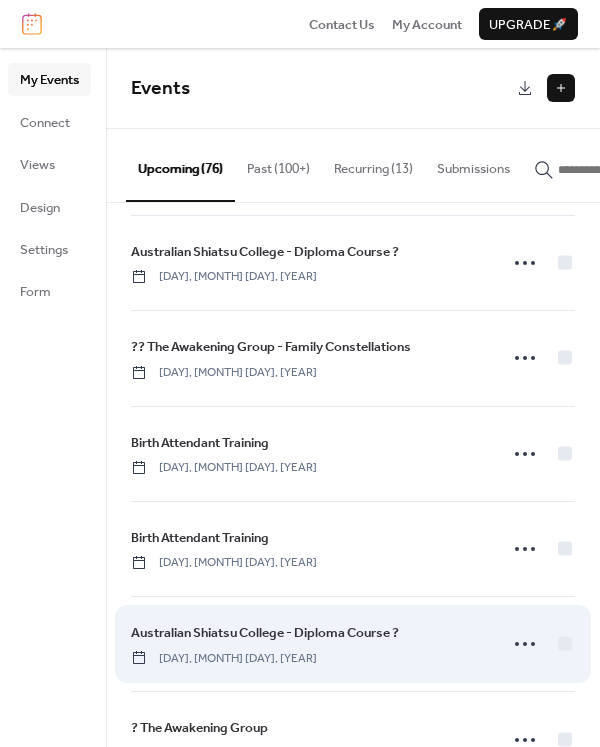 click on "Australian Shiatsu College - Diploma Course ?" at bounding box center (265, 633) 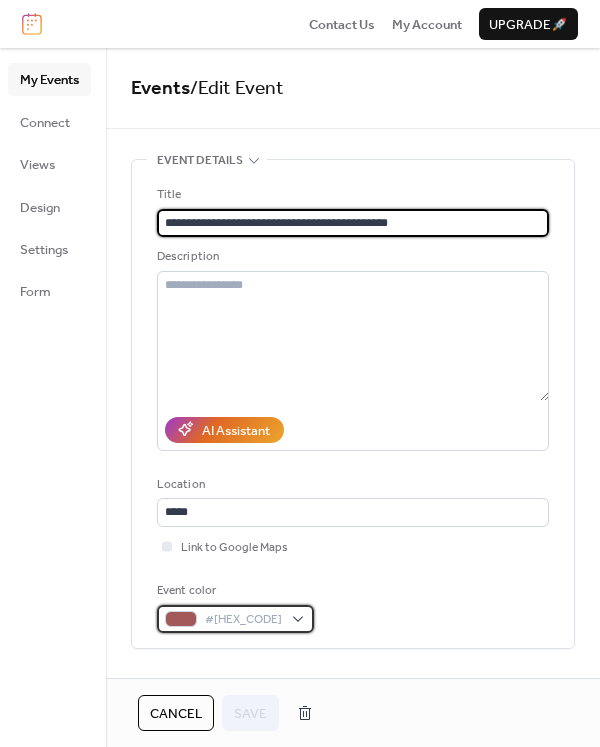 click on "#7B1111B2" at bounding box center (235, 619) 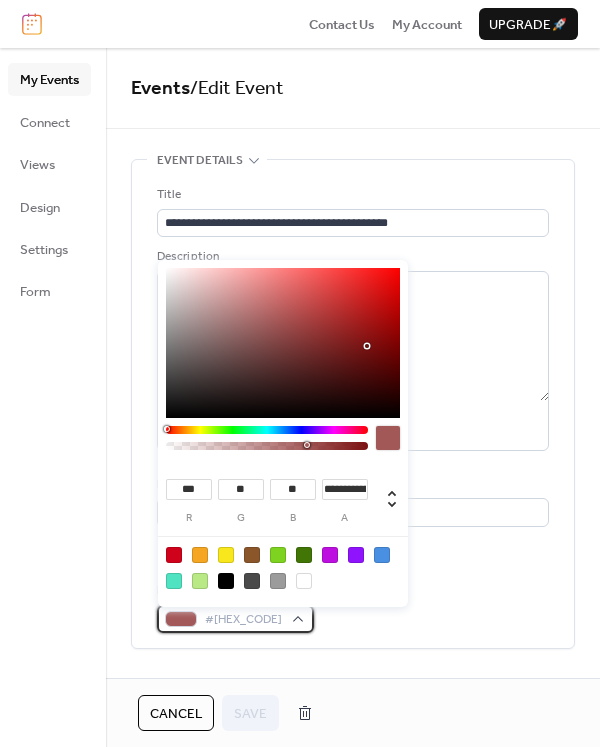 click on "#7B1111B2" at bounding box center [243, 620] 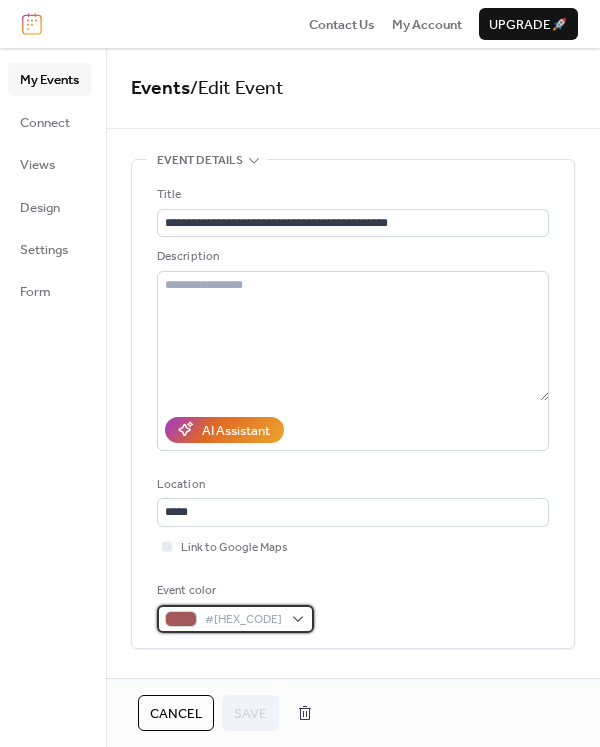 click on "#7B1111B2" at bounding box center (243, 620) 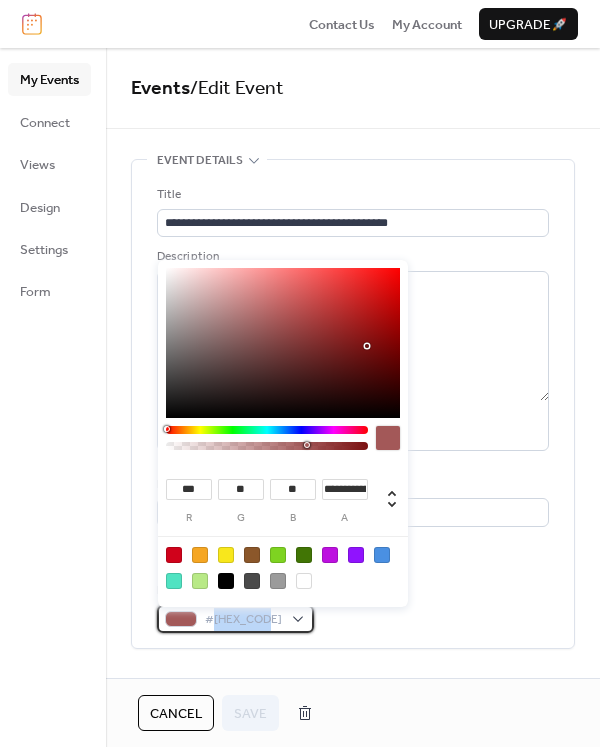 click on "#7B1111B2" at bounding box center [243, 620] 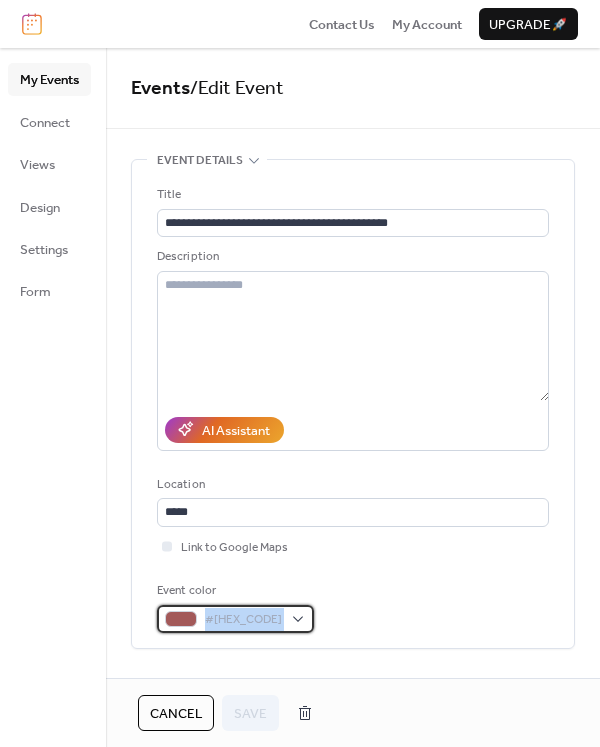 click on "#7B1111B2" at bounding box center [243, 620] 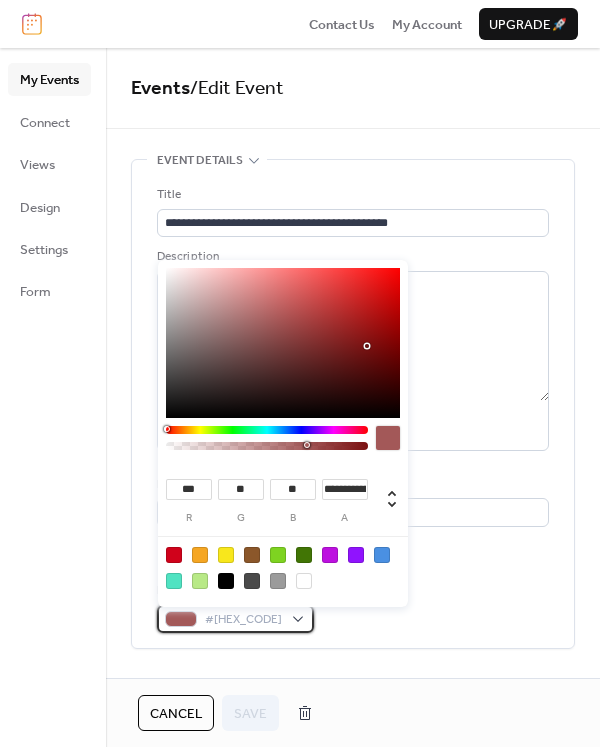 click on "#7B1111B2" at bounding box center [243, 620] 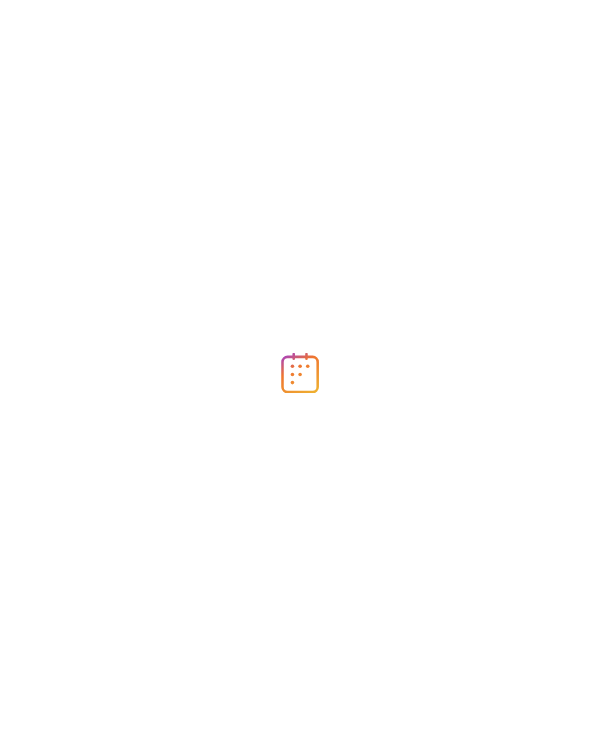 scroll, scrollTop: 0, scrollLeft: 0, axis: both 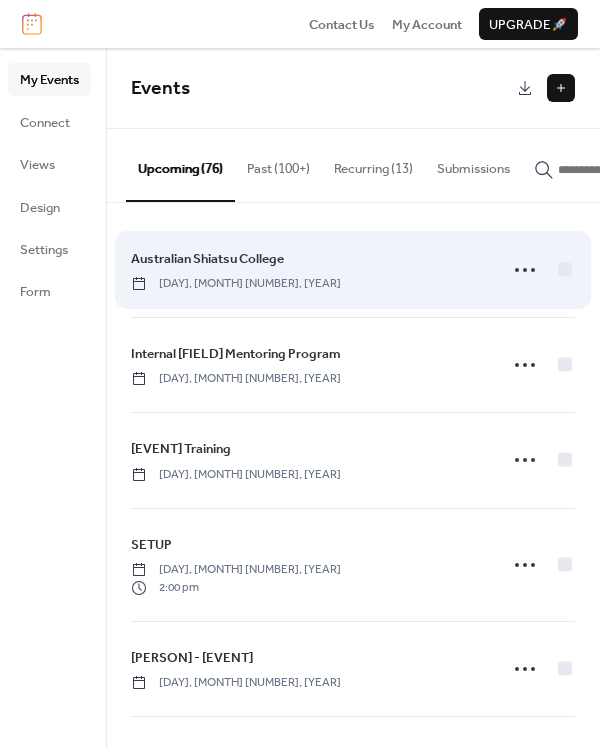click on "Australian Shiatsu College" at bounding box center [207, 259] 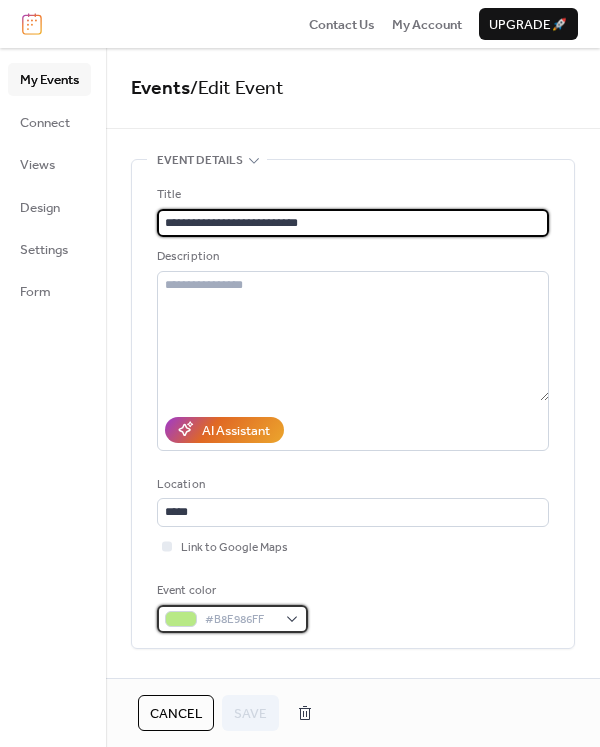 click on "#B8E986FF" at bounding box center [240, 620] 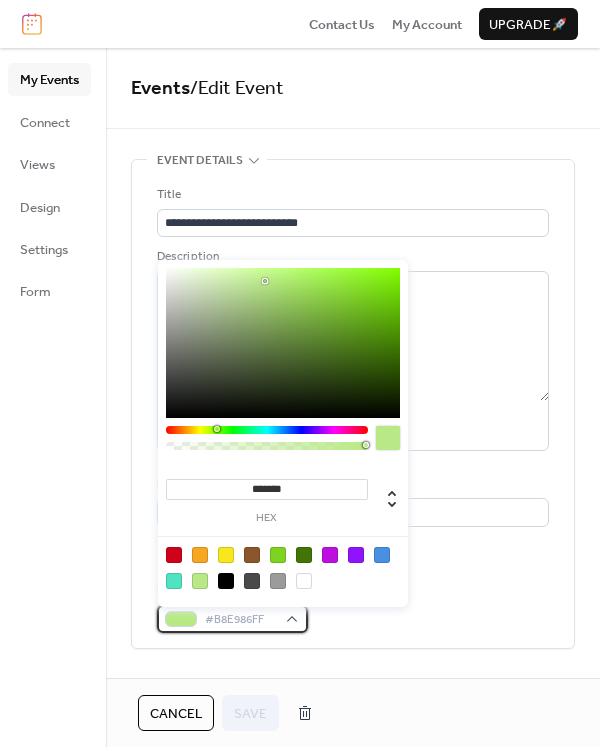 click on "#B8E986FF" at bounding box center [240, 620] 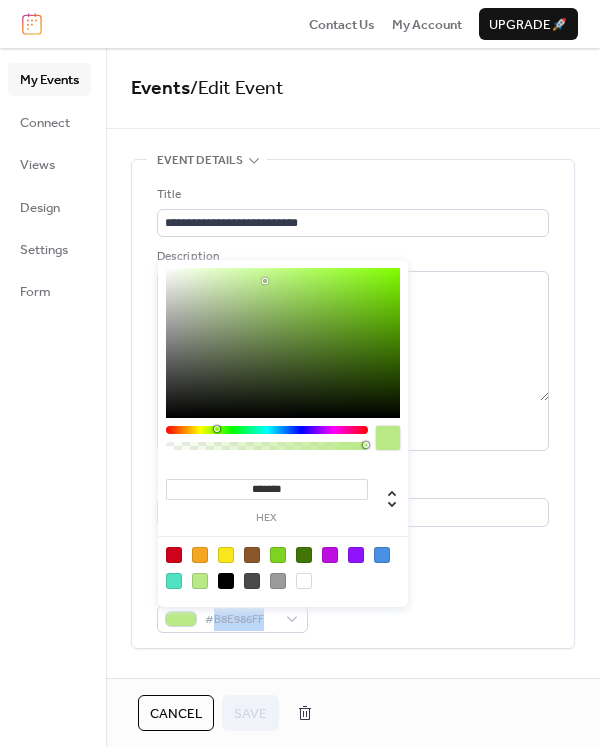 click on "*******" at bounding box center (267, 489) 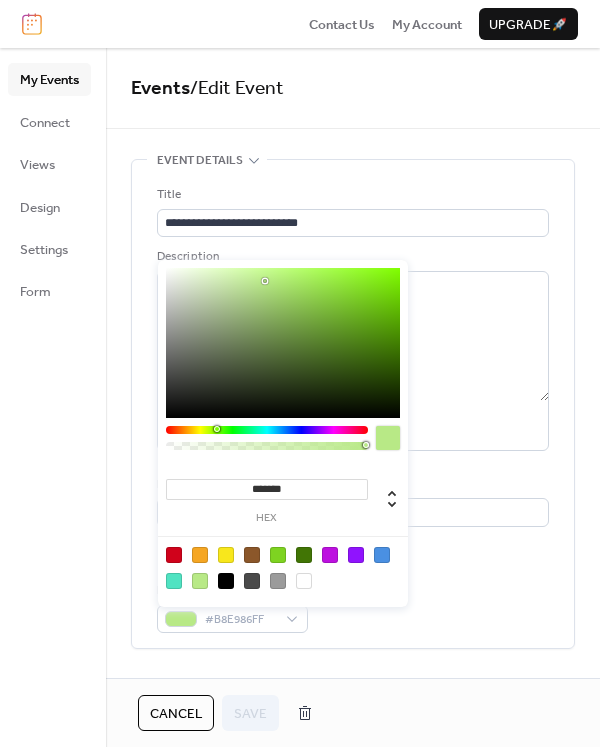 click on "*******" at bounding box center [267, 489] 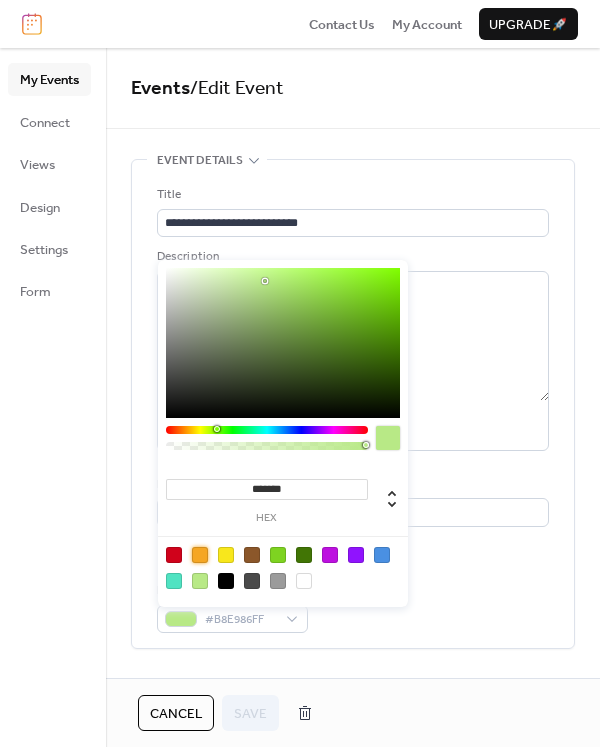 click on "*******" at bounding box center [267, 489] 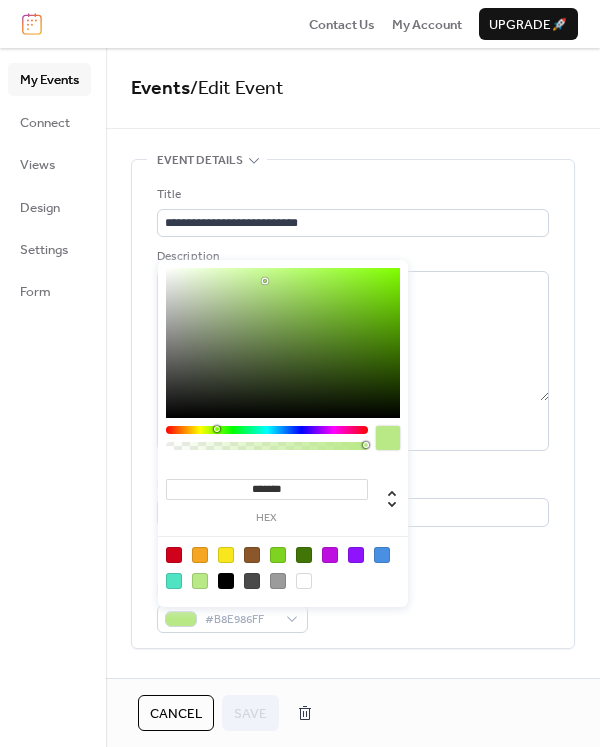 click on "*******" at bounding box center [267, 489] 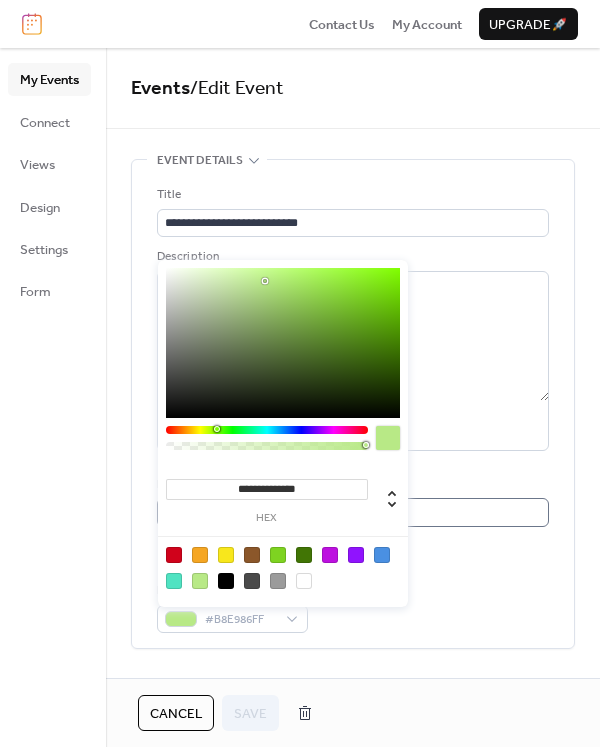 type on "*******" 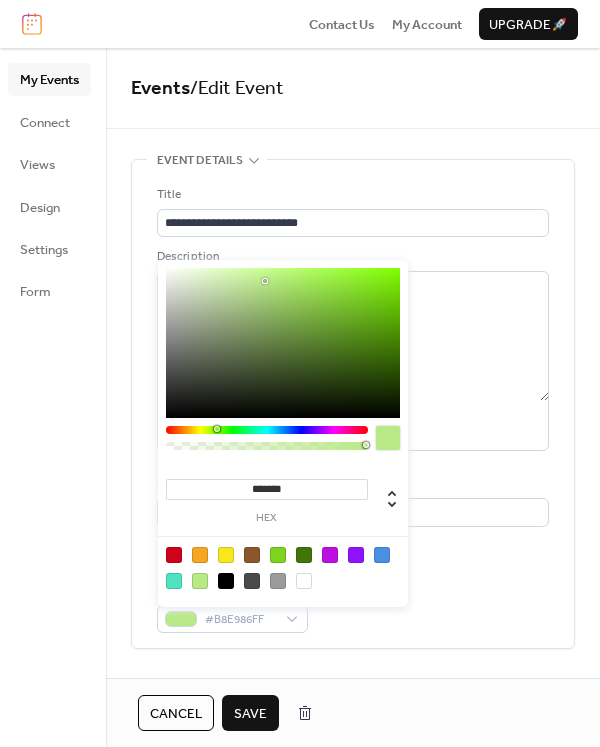 click on "My Events" at bounding box center (49, 80) 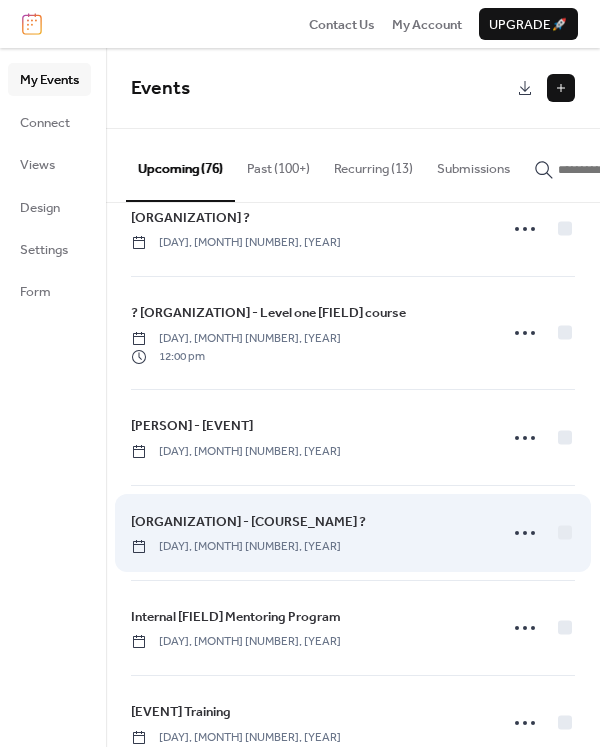 scroll, scrollTop: 3661, scrollLeft: 0, axis: vertical 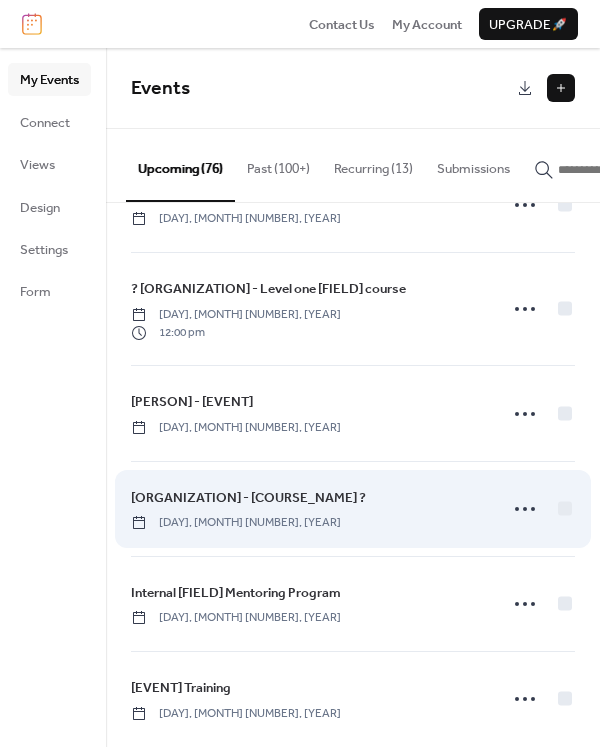 click on "Australian Shiatsu College - Diploma Course ? Saturday, May 9, 2026" at bounding box center [308, 509] 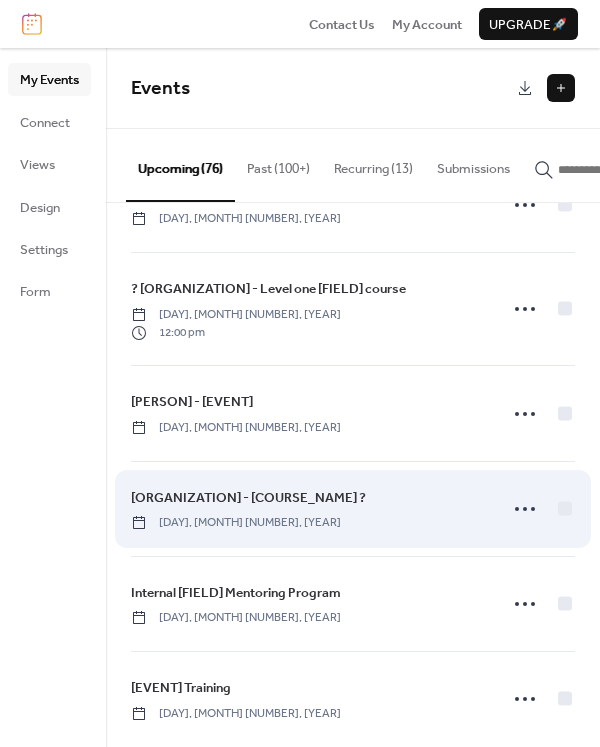 click on "Australian Shiatsu College - Diploma Course ?" at bounding box center (248, 498) 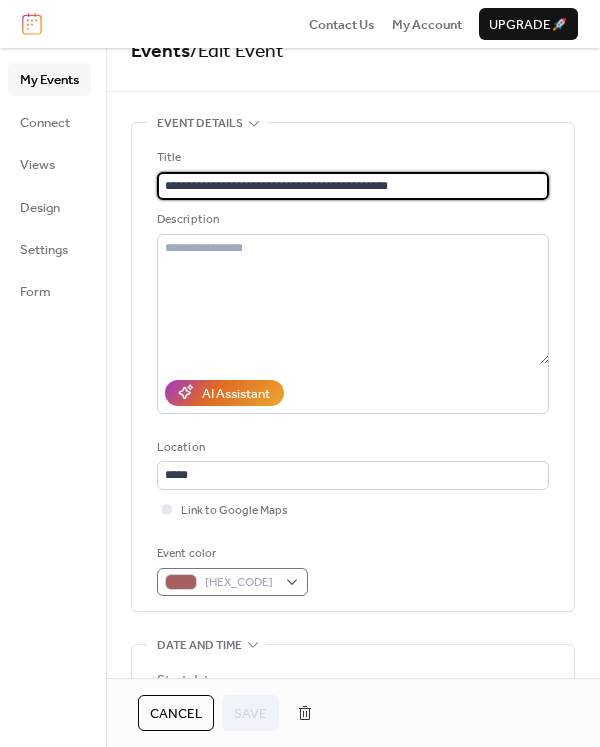 scroll, scrollTop: 49, scrollLeft: 0, axis: vertical 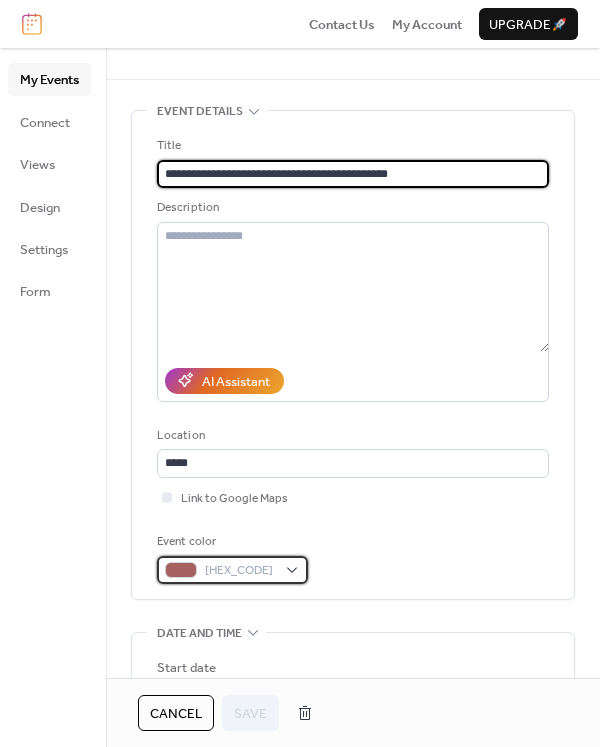 click on "#7A1010AA" at bounding box center (240, 571) 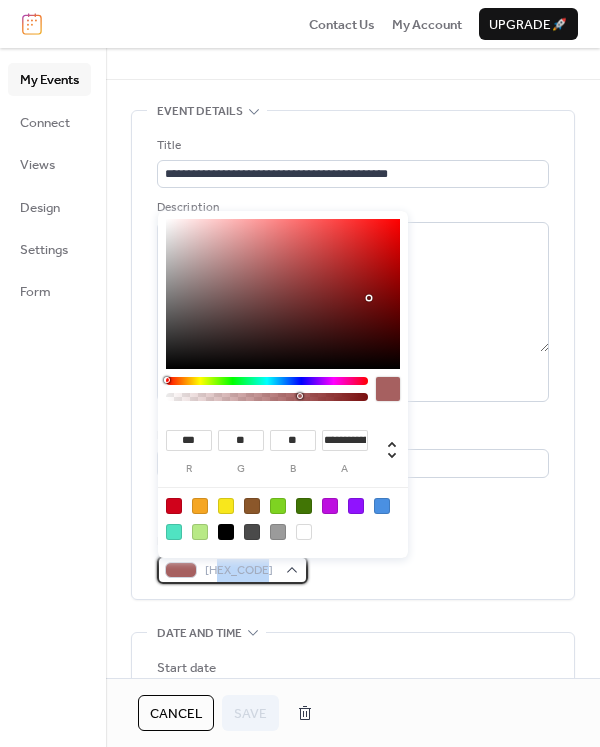 drag, startPoint x: 269, startPoint y: 574, endPoint x: 218, endPoint y: 575, distance: 51.009804 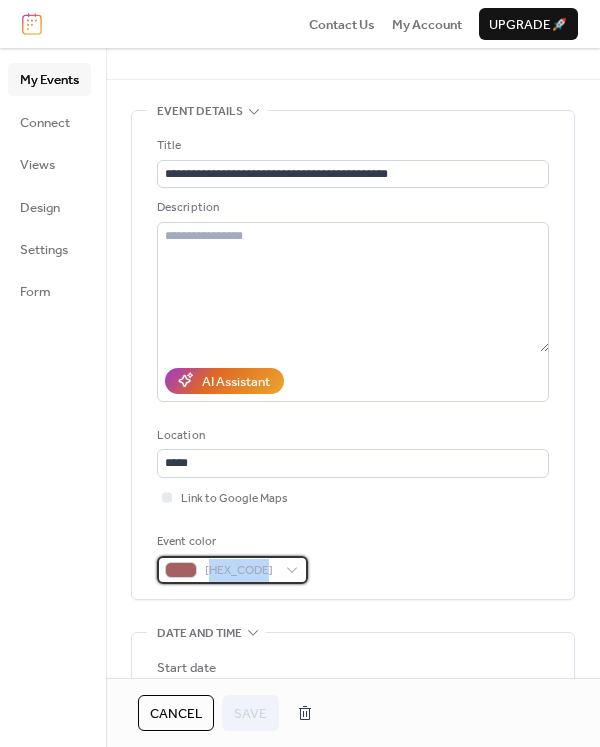 copy on "7A1010AA" 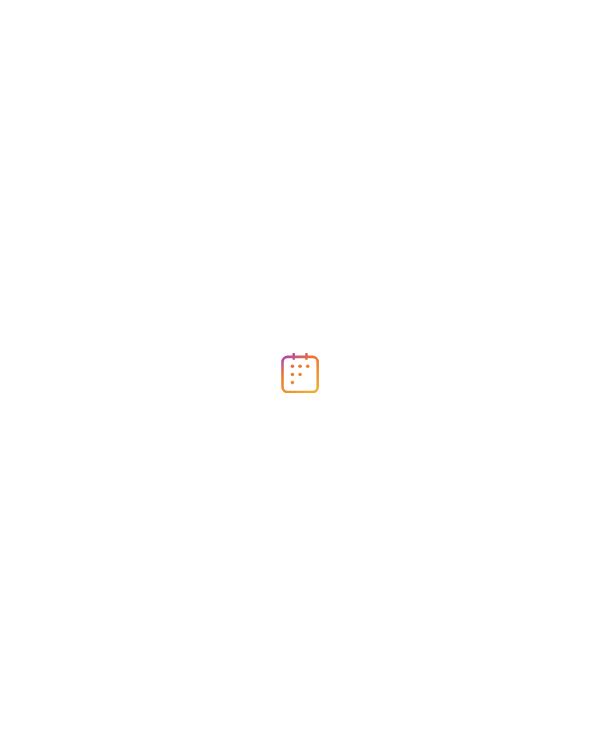 scroll, scrollTop: 0, scrollLeft: 0, axis: both 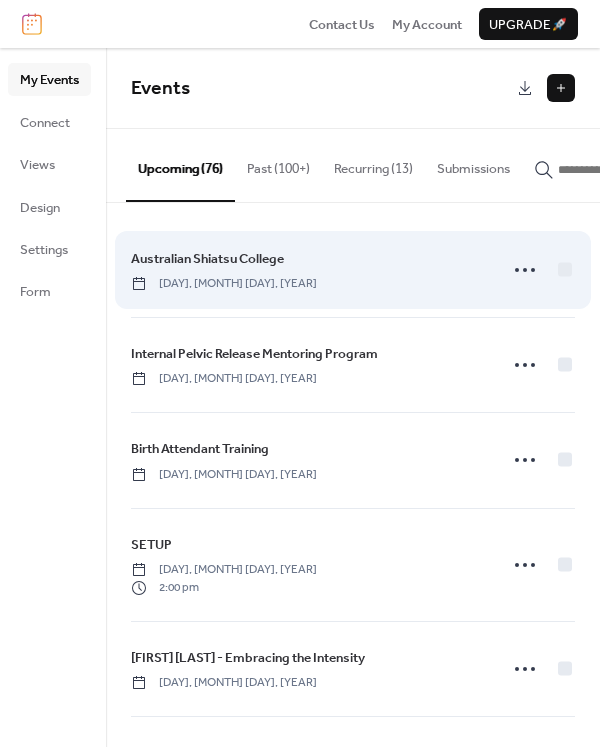 click on "[DAY], [MONTH] [DAY], [YEAR]" at bounding box center [224, 284] 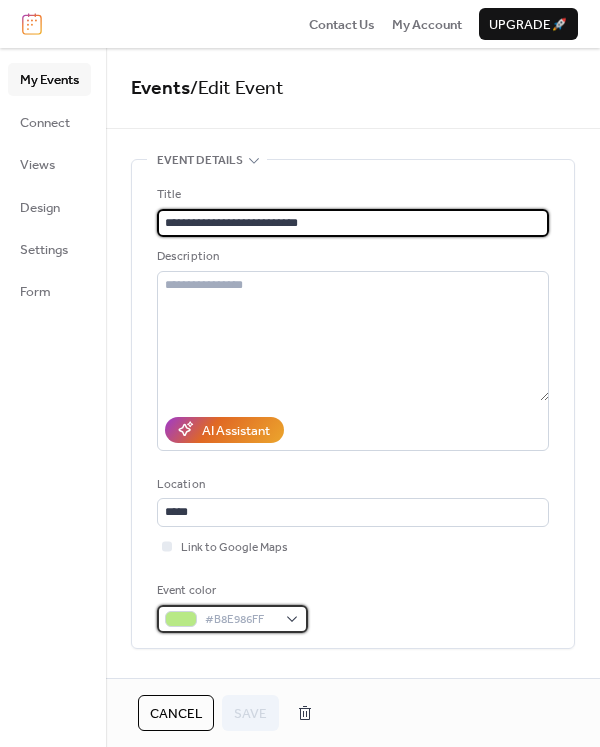 click on "#B8E986FF" at bounding box center [240, 620] 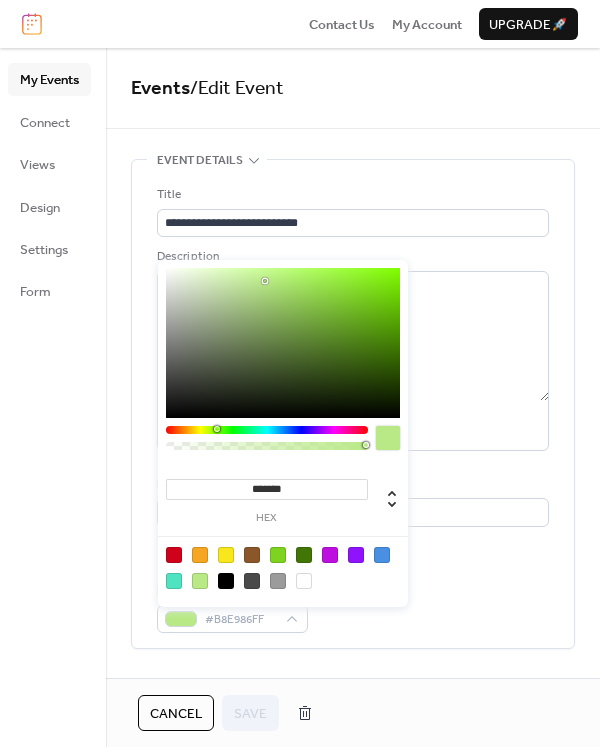 click on "*******" at bounding box center (267, 489) 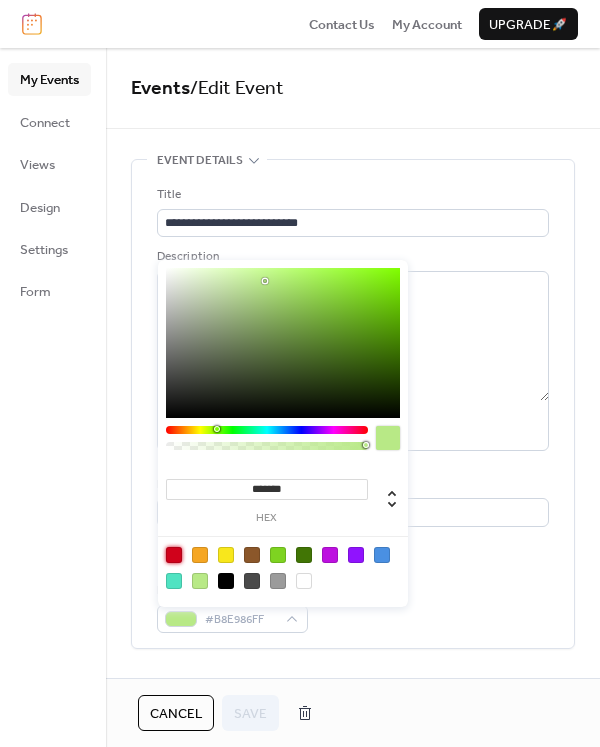click on "hex" at bounding box center (267, 518) 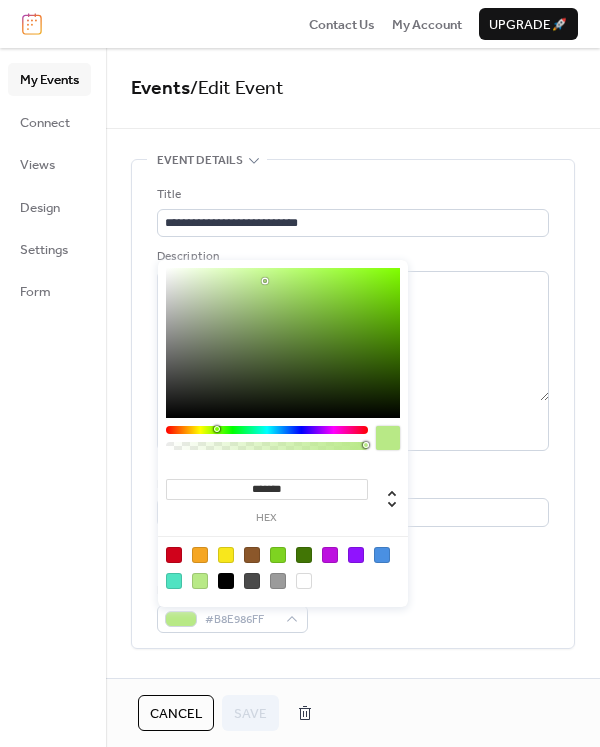 click at bounding box center (174, 555) 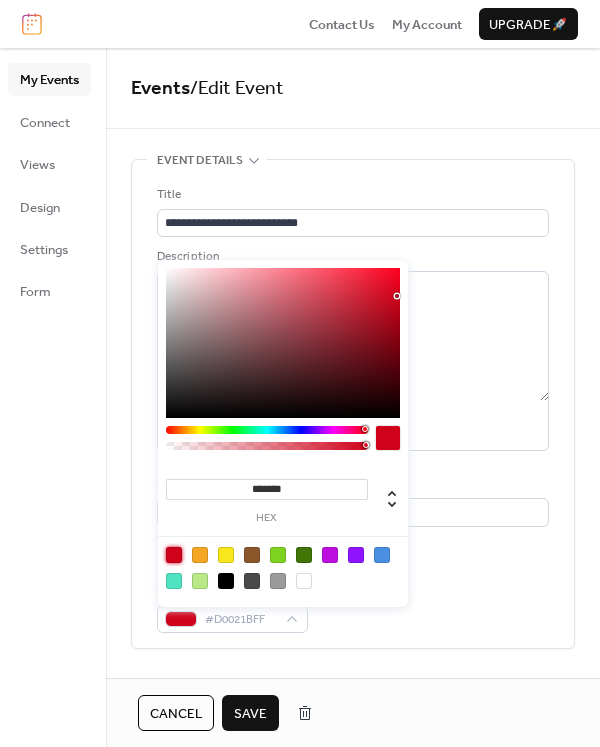click at bounding box center (283, 343) 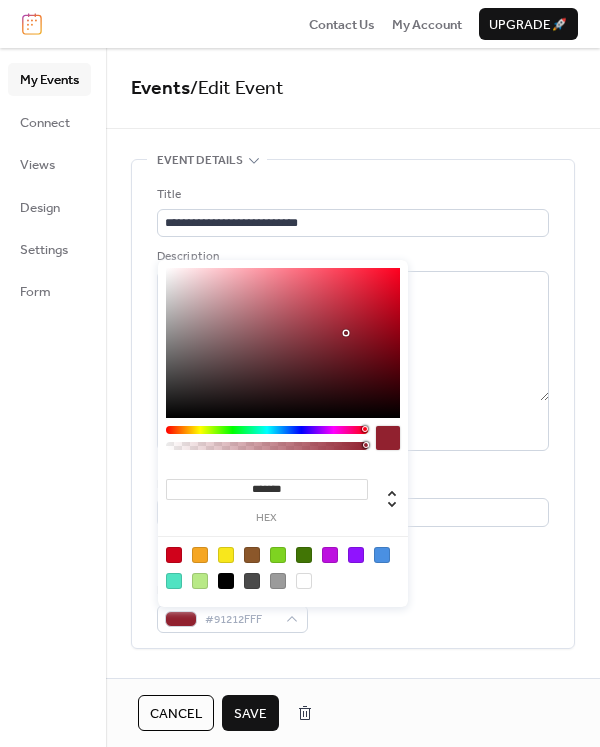 click at bounding box center (283, 343) 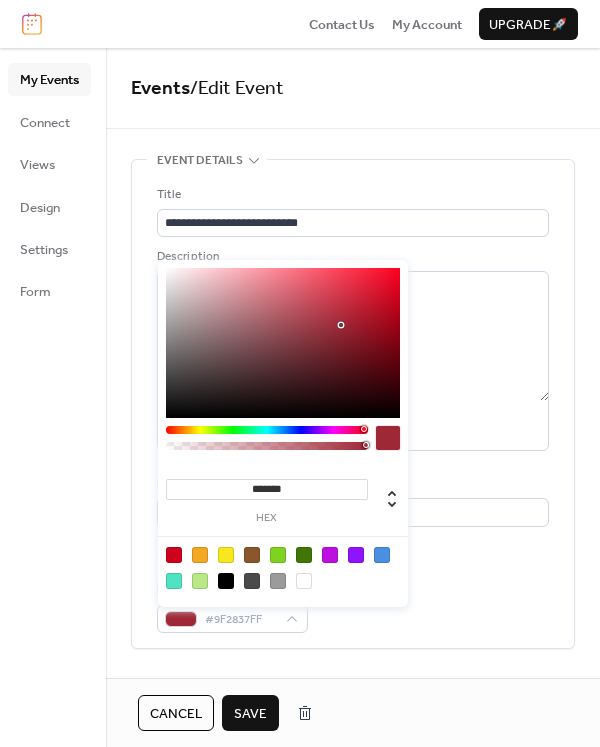 click at bounding box center [283, 343] 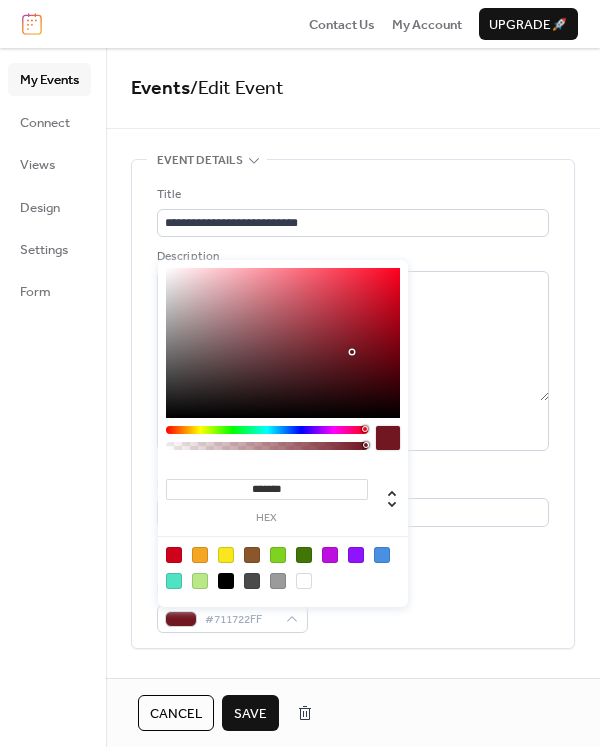 click at bounding box center [283, 343] 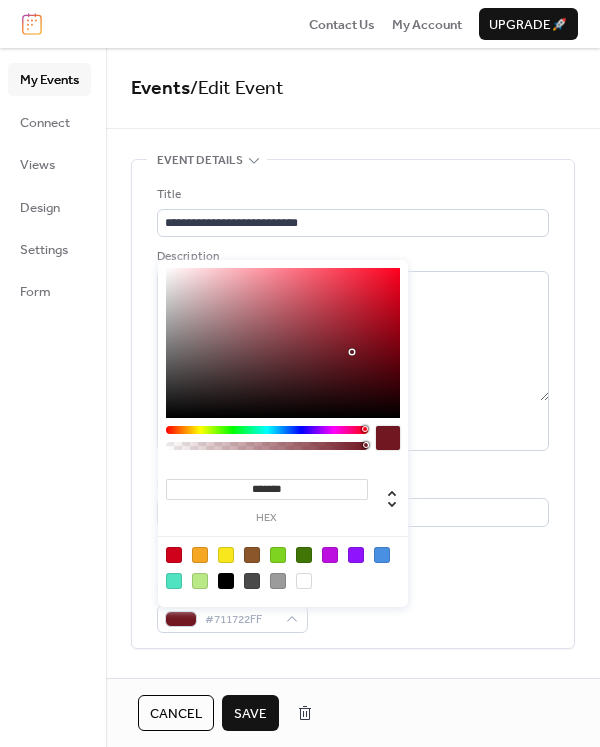 click at bounding box center [283, 343] 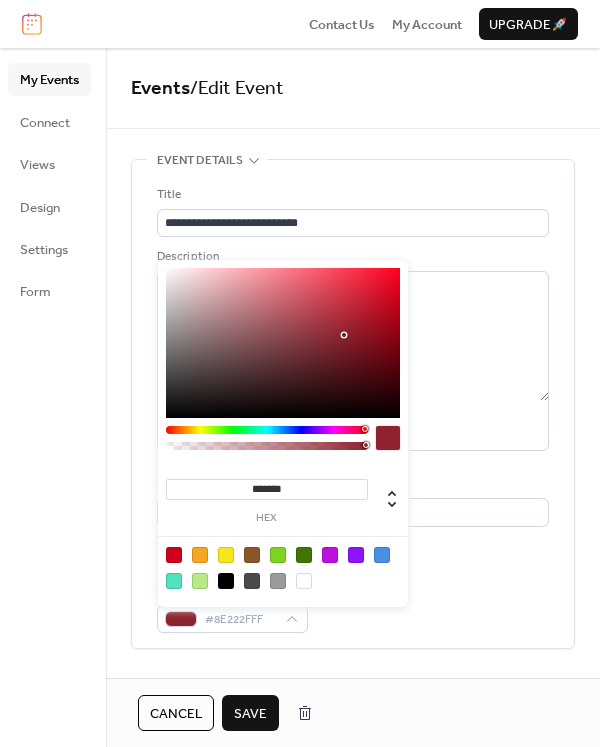 click at bounding box center [283, 343] 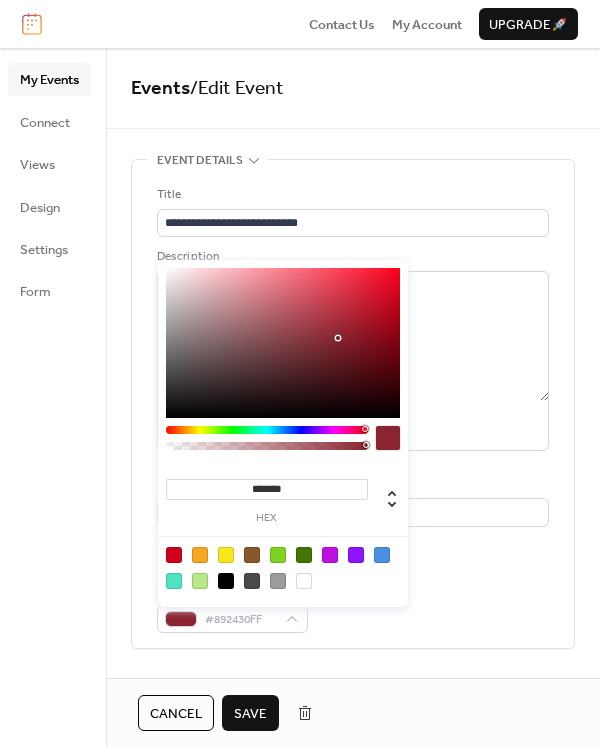 click at bounding box center (283, 343) 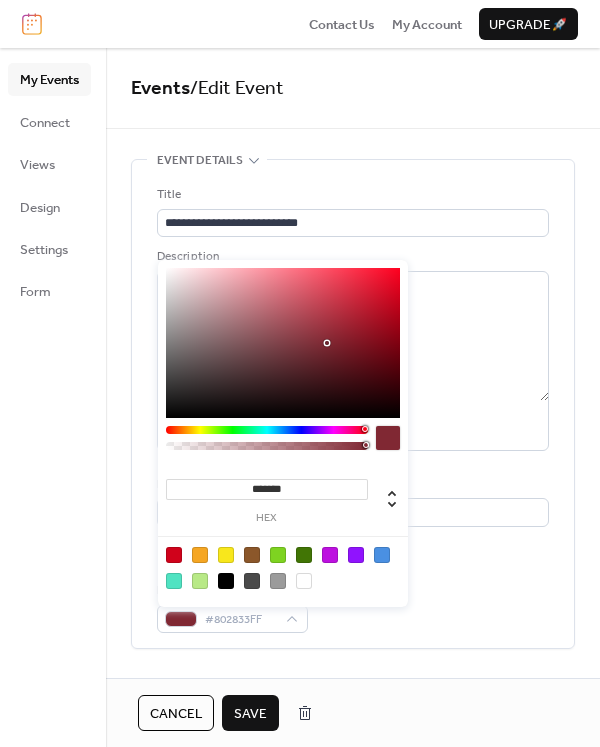 click at bounding box center (283, 343) 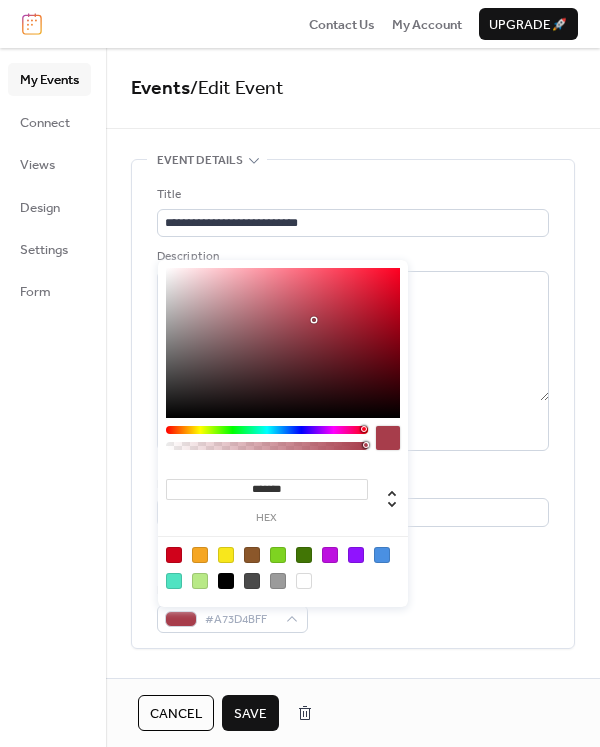 click at bounding box center [283, 343] 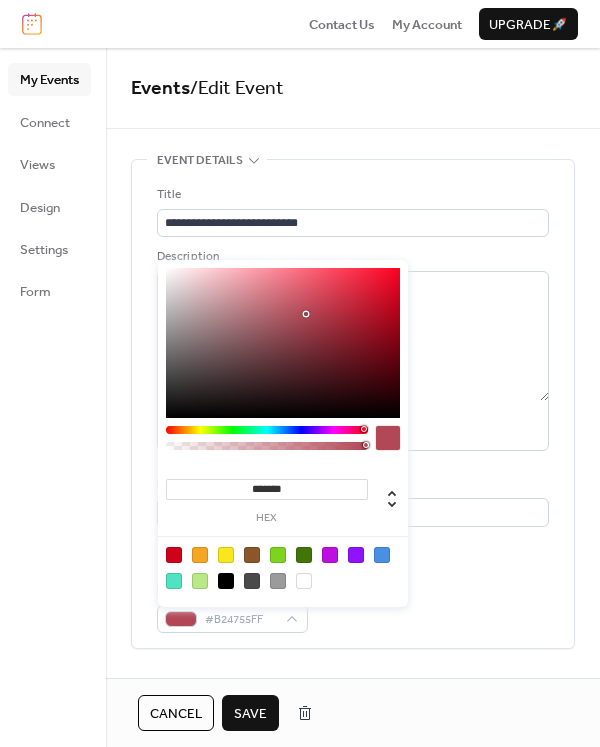 click at bounding box center (283, 343) 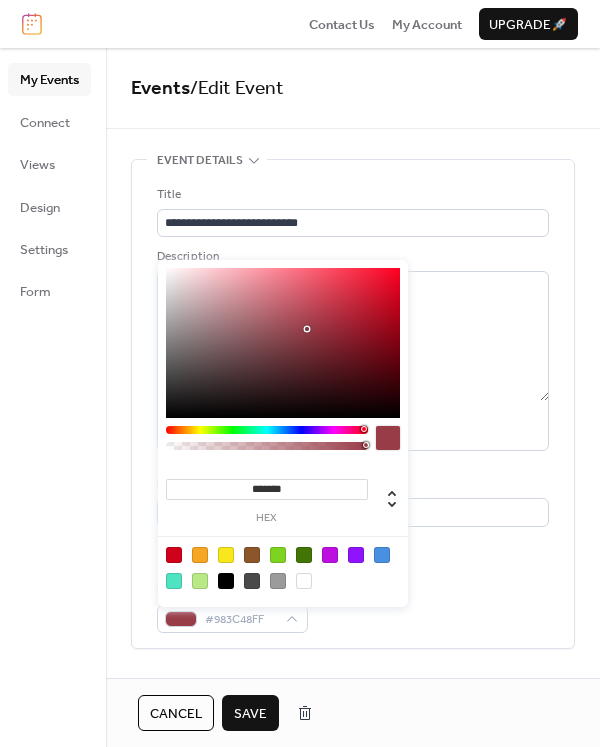 type on "*******" 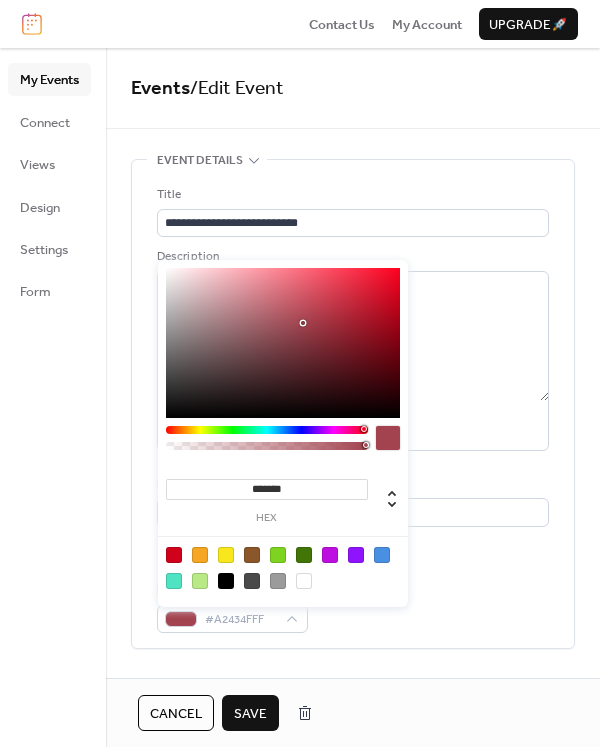 click on "Save" at bounding box center (250, 714) 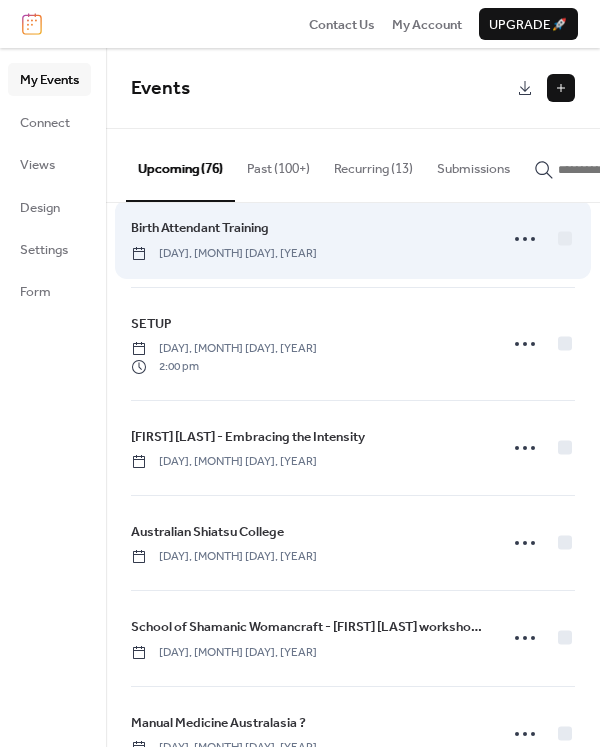 scroll, scrollTop: 250, scrollLeft: 0, axis: vertical 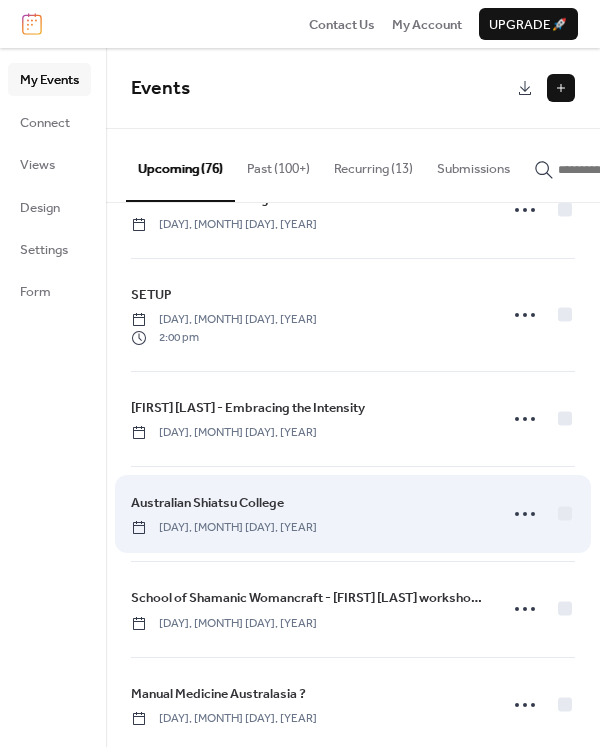 click on "Australian Shiatsu College Saturday, August 30, 2025" at bounding box center [308, 514] 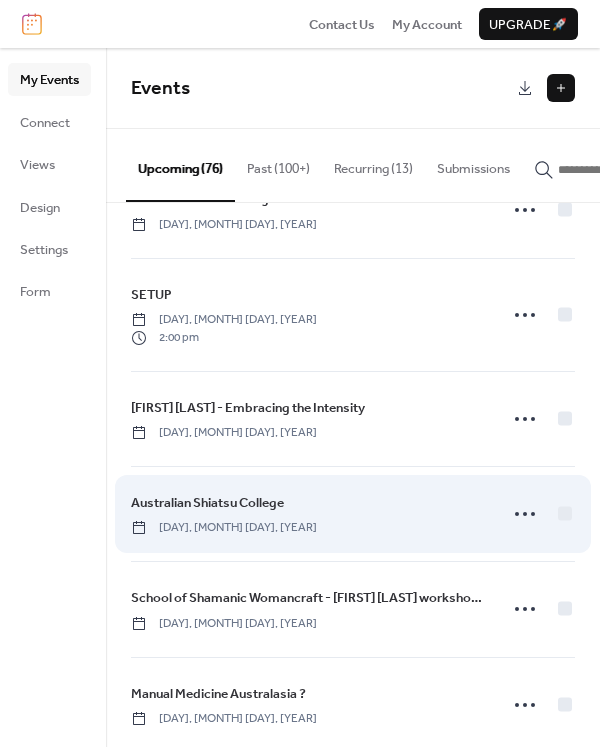 click on "Australian Shiatsu College" at bounding box center [207, 503] 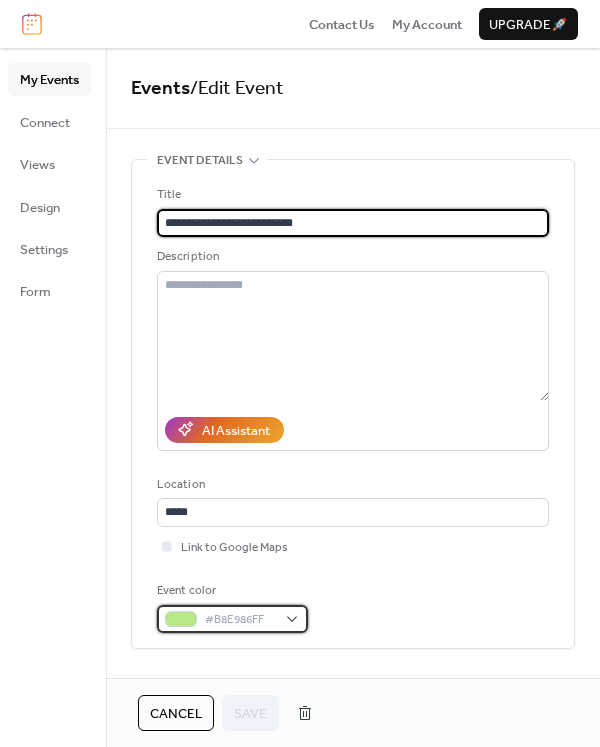 click on "#B8E986FF" at bounding box center [240, 620] 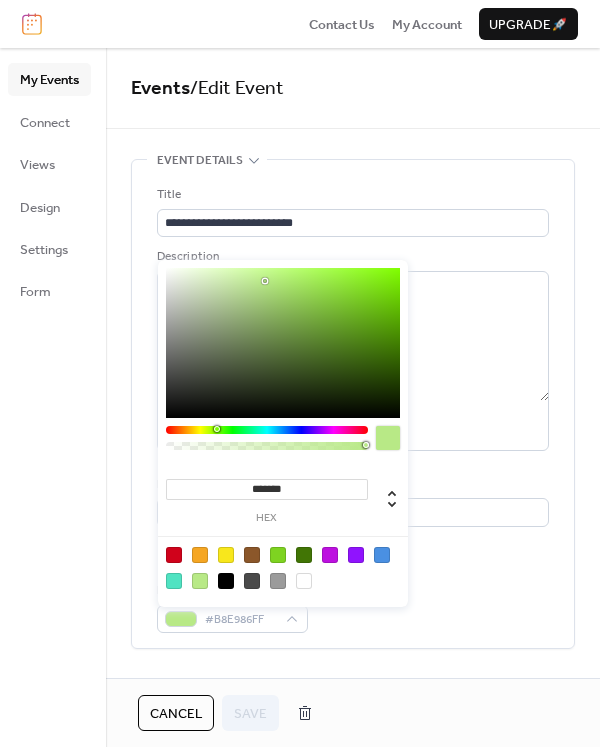click at bounding box center [174, 555] 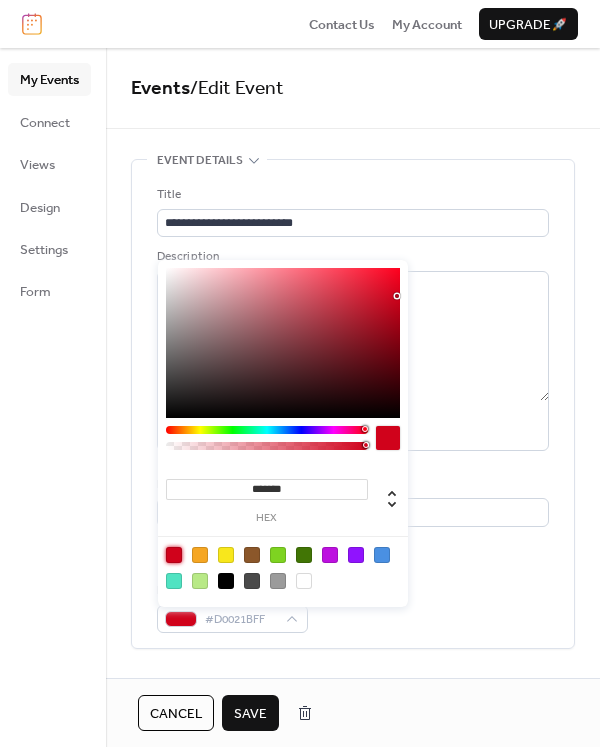 type on "*******" 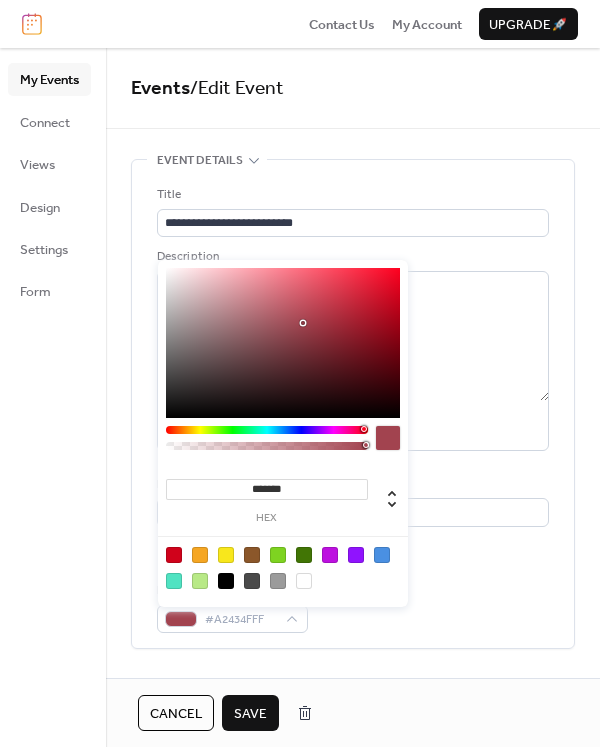 click on "Save" at bounding box center [250, 714] 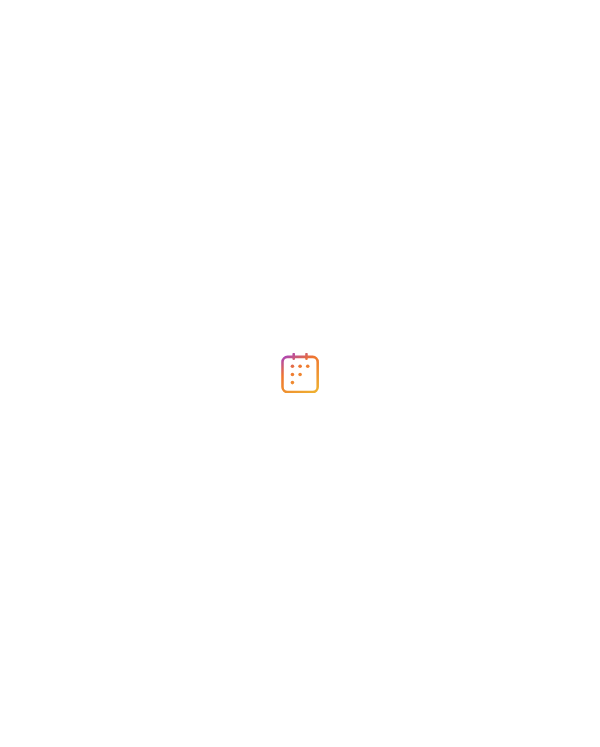 scroll, scrollTop: 0, scrollLeft: 0, axis: both 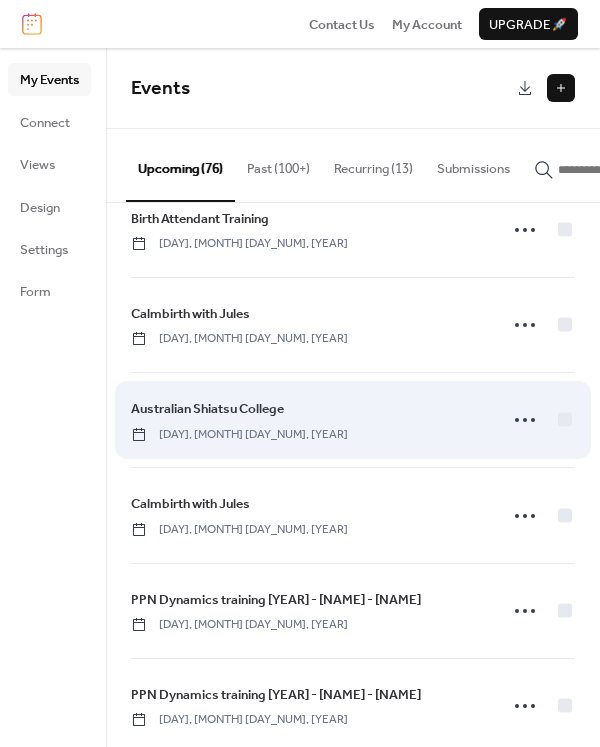 click on "Australian Shiatsu College" at bounding box center [207, 409] 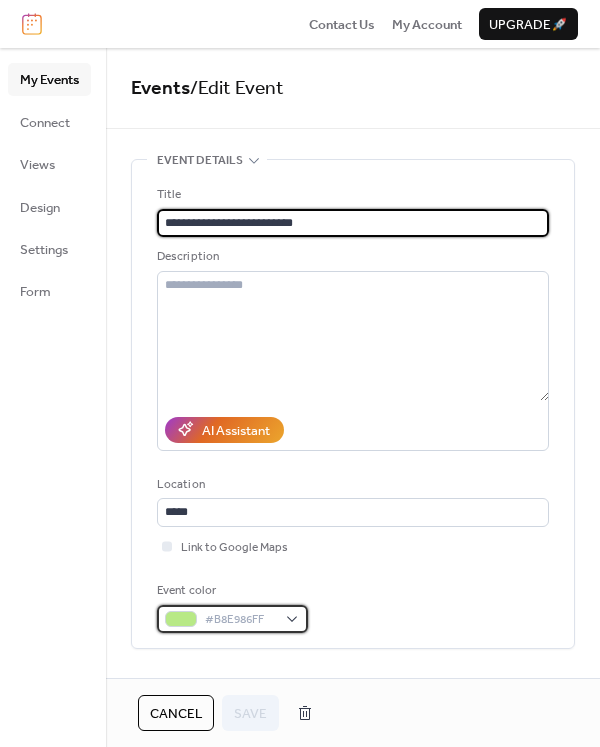click on "#B8E986FF" at bounding box center [240, 620] 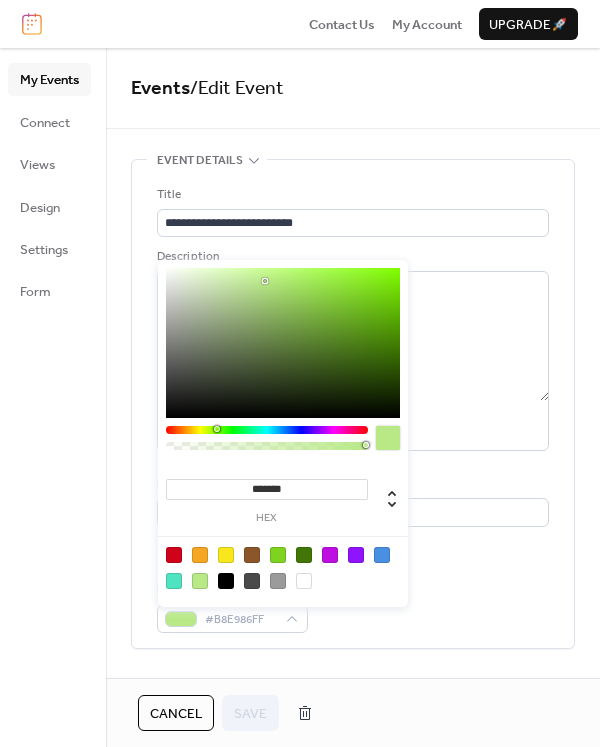 click at bounding box center (174, 555) 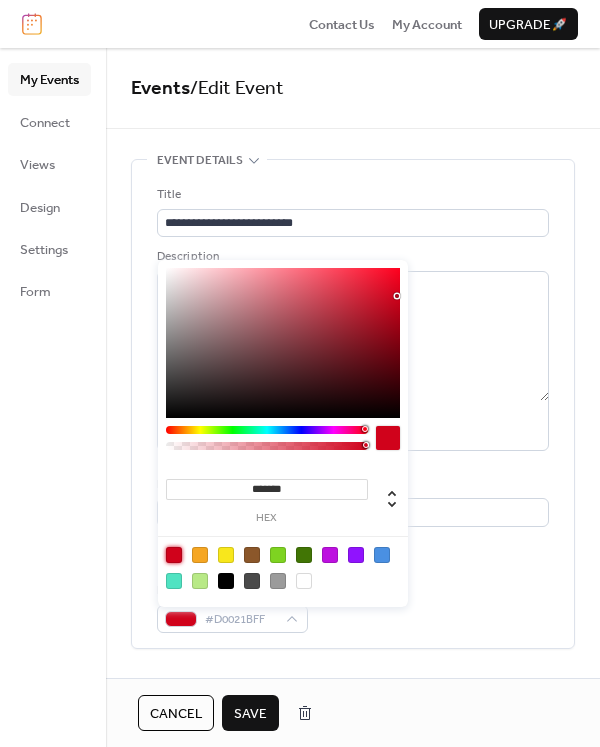 type on "*******" 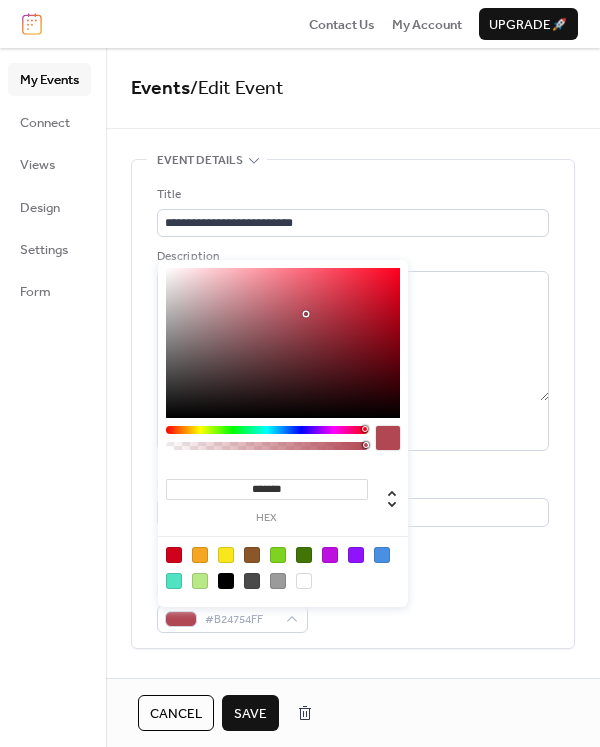 click on "Save" at bounding box center [250, 714] 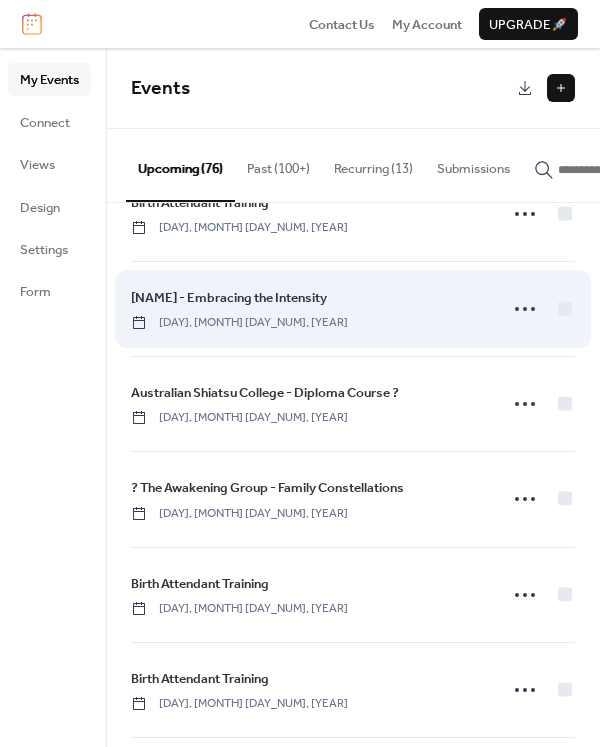 scroll, scrollTop: 4104, scrollLeft: 0, axis: vertical 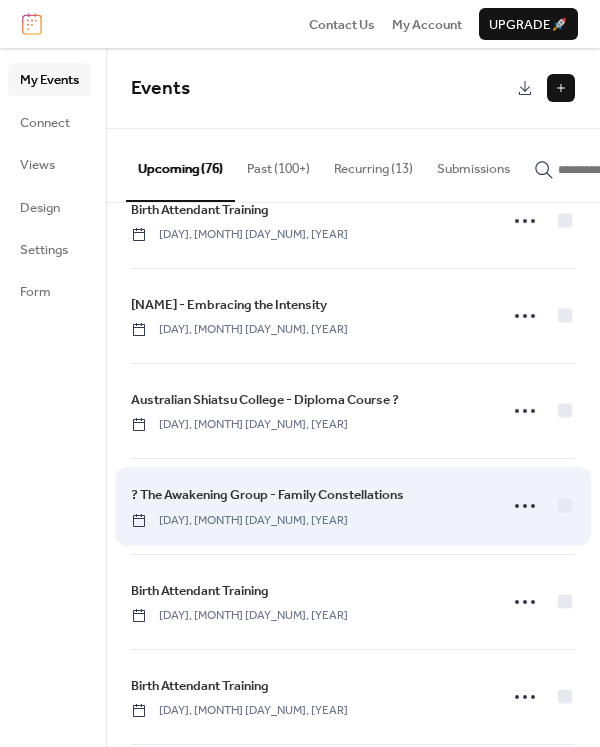 click on "? The Awakening Group - Family Constellations" at bounding box center [267, 495] 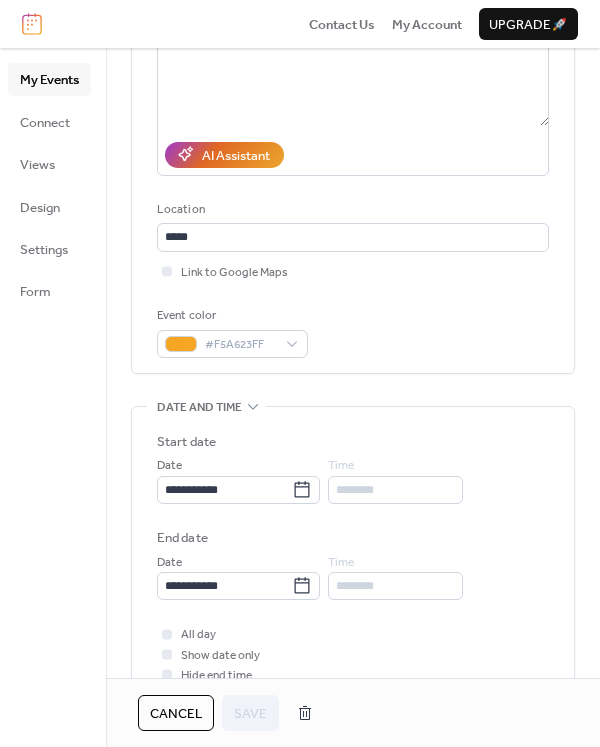 scroll, scrollTop: 321, scrollLeft: 0, axis: vertical 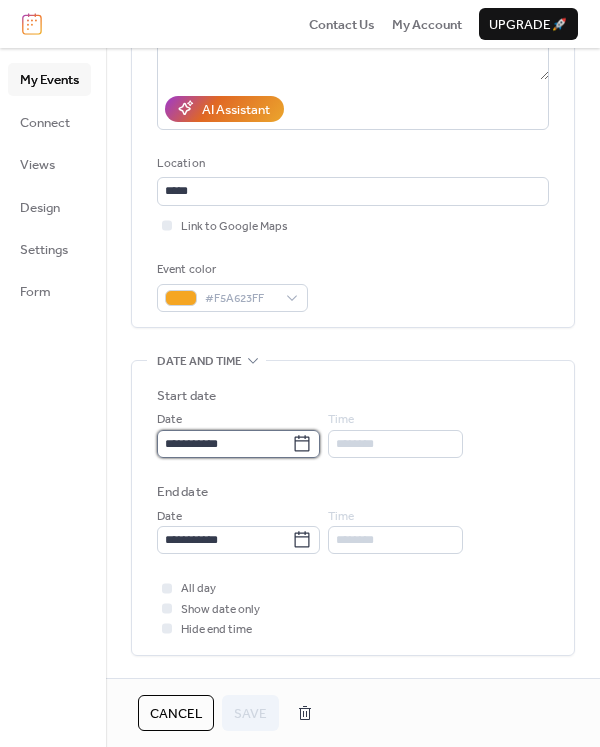 click on "**********" at bounding box center [224, 444] 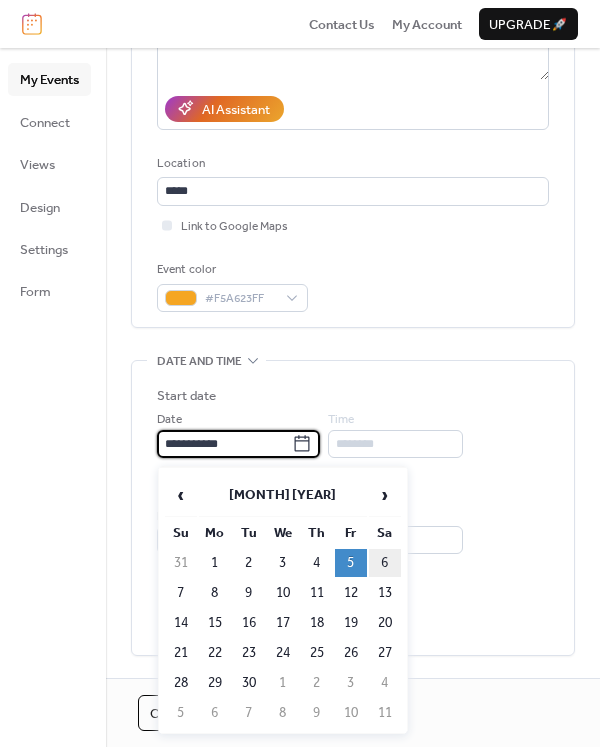 click on "6" at bounding box center (385, 563) 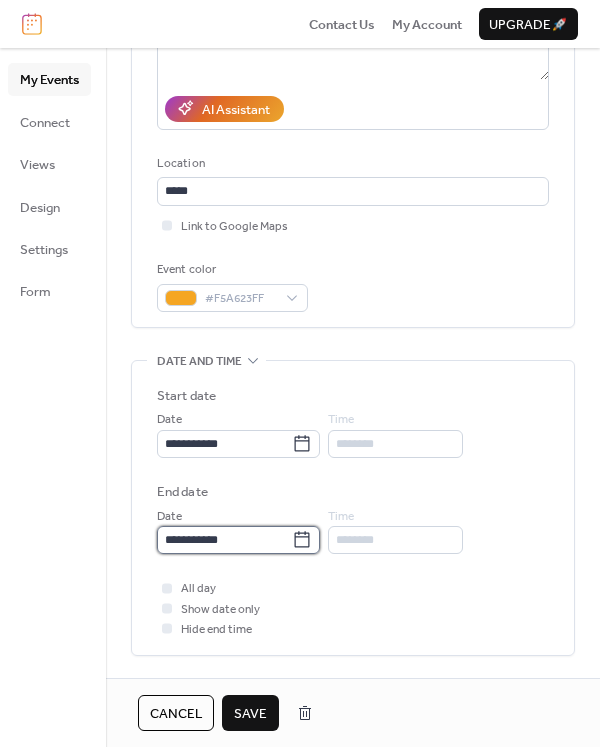 click on "**********" at bounding box center [224, 540] 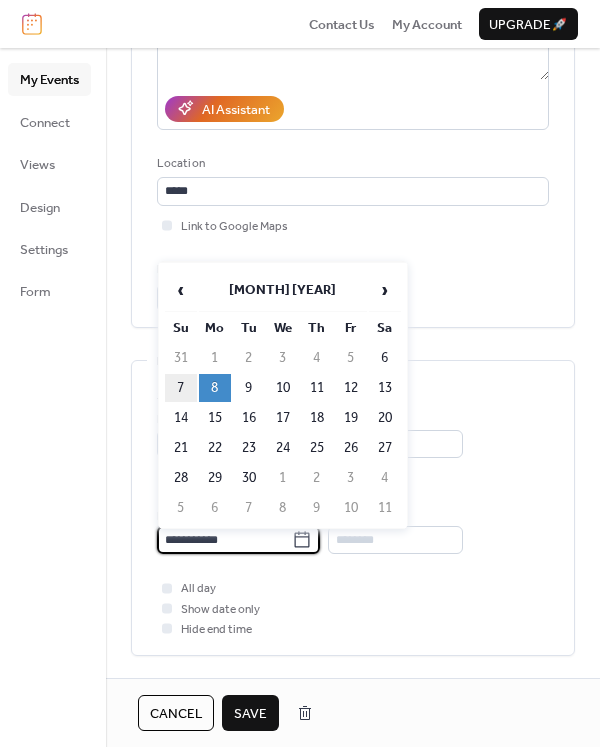 click on "7" at bounding box center (181, 388) 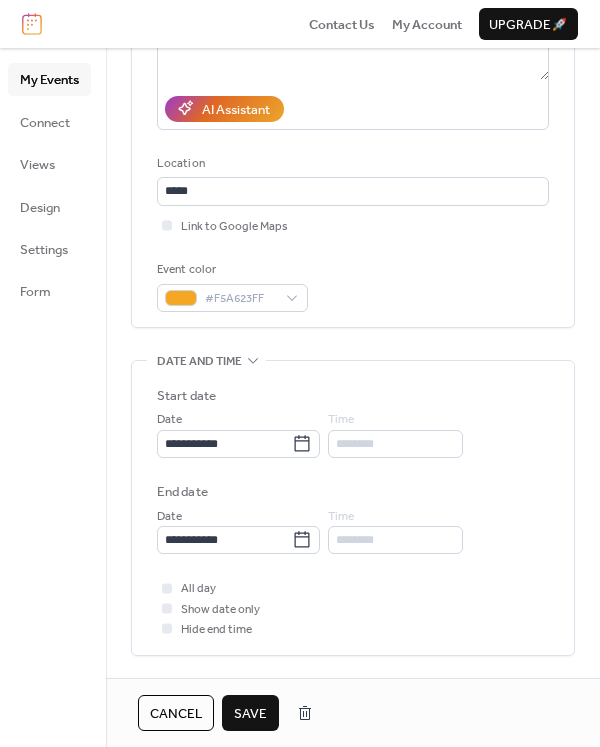type on "**********" 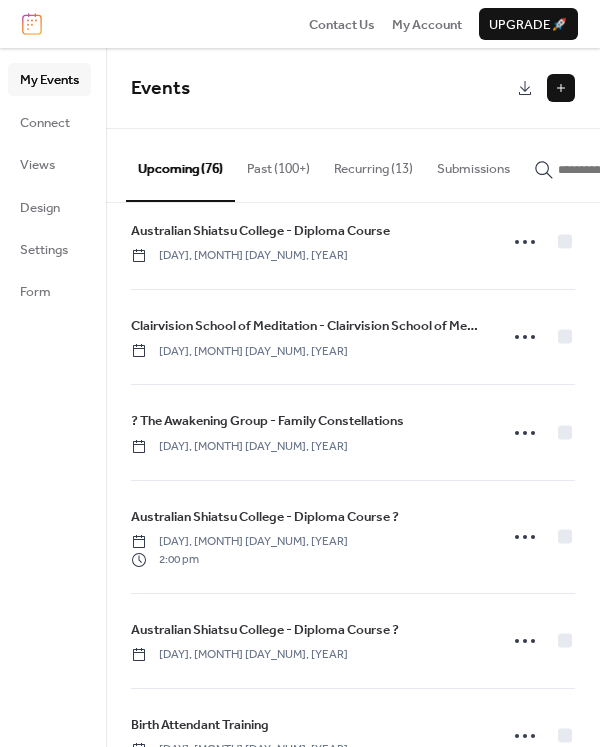 scroll, scrollTop: 4721, scrollLeft: 0, axis: vertical 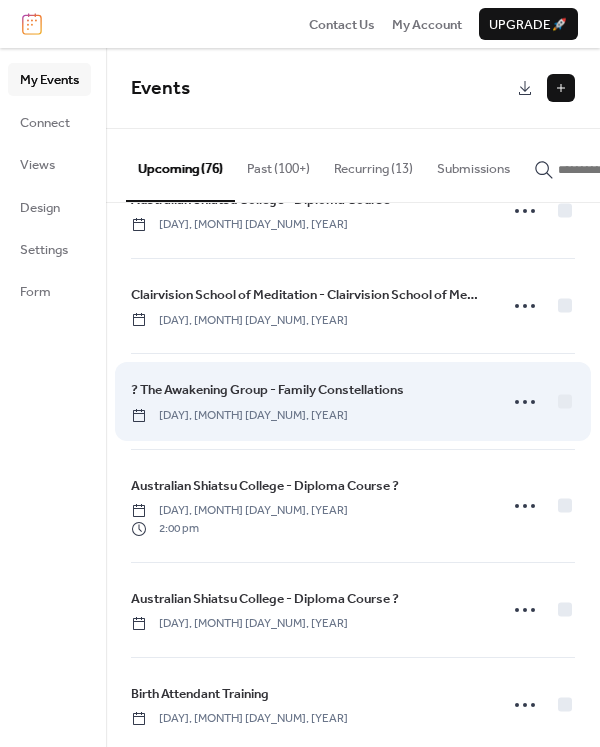 click on "? The Awakening Group - Family Constellations" at bounding box center [267, 390] 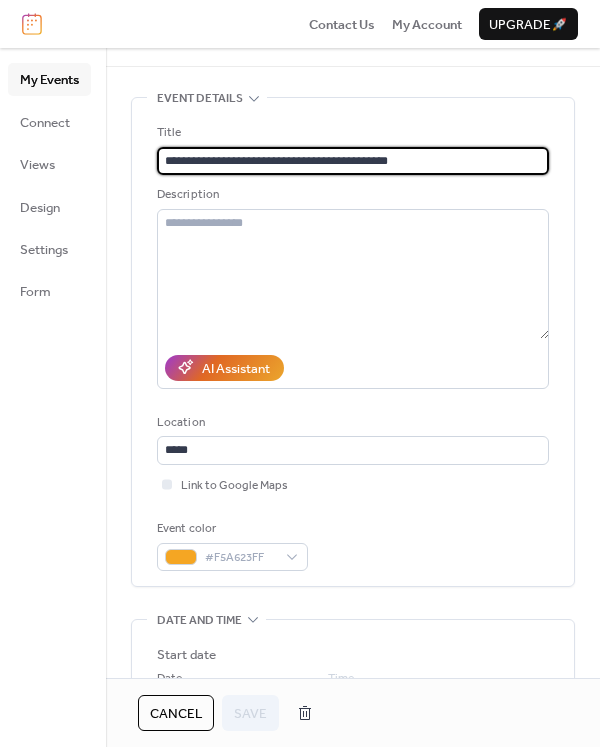 scroll, scrollTop: 45, scrollLeft: 0, axis: vertical 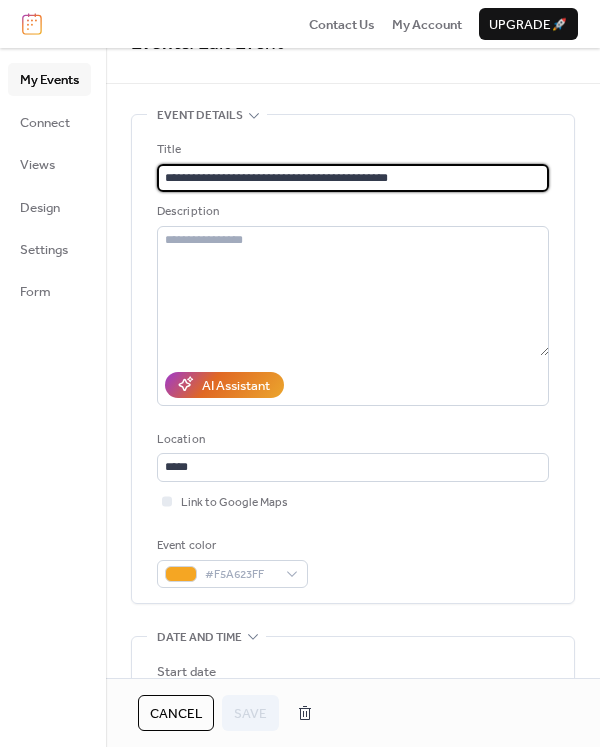 click on "My Events" at bounding box center (49, 80) 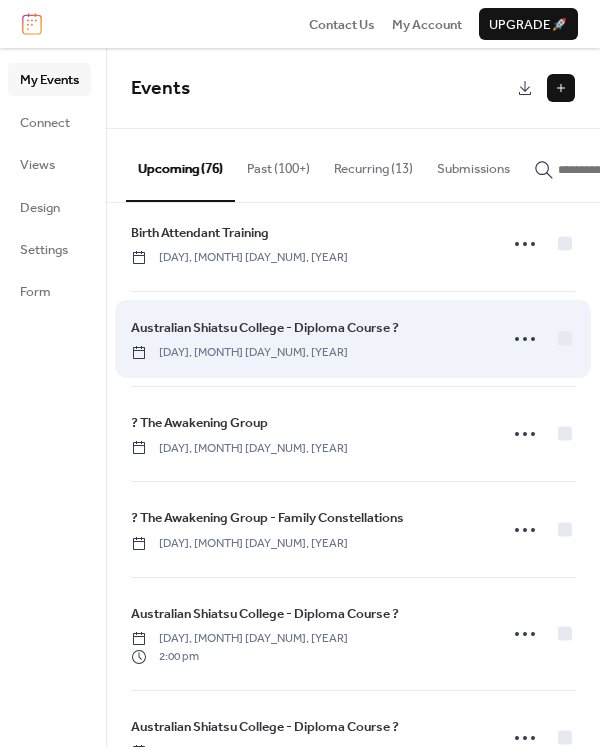 scroll, scrollTop: 4613, scrollLeft: 0, axis: vertical 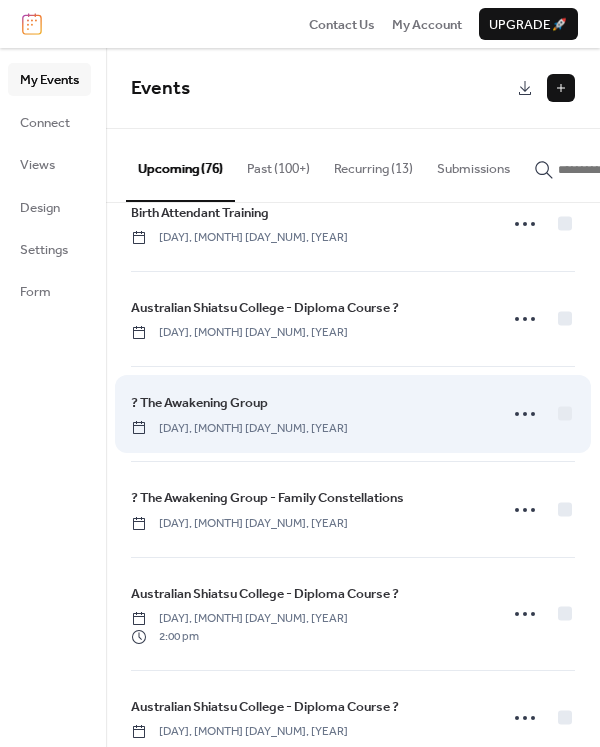click on "? The Awakening Group" at bounding box center (199, 403) 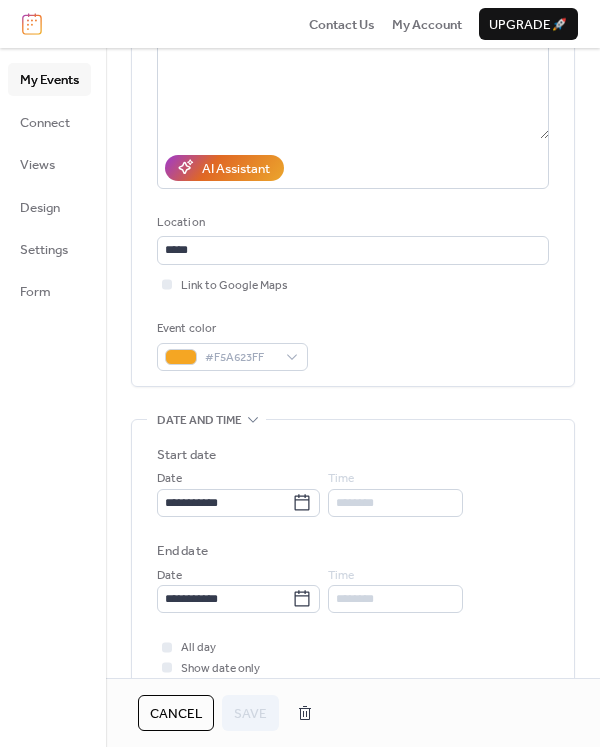 scroll, scrollTop: 272, scrollLeft: 0, axis: vertical 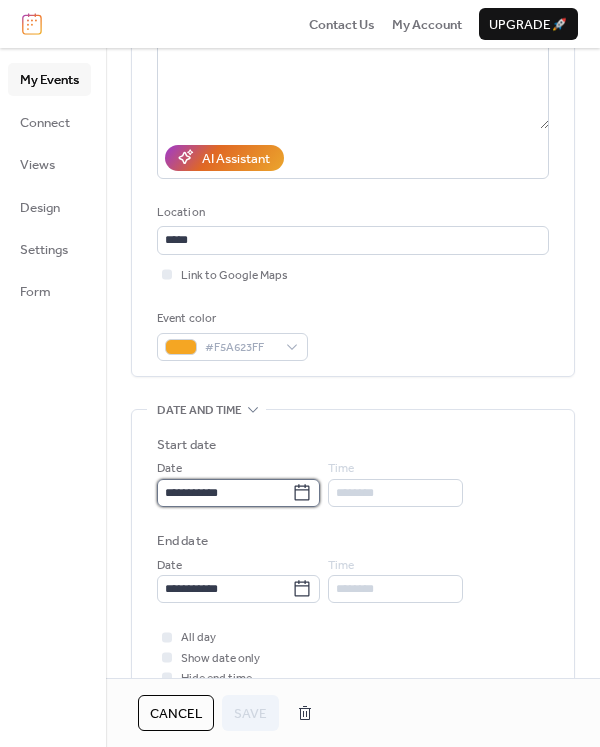 click on "**********" at bounding box center [224, 493] 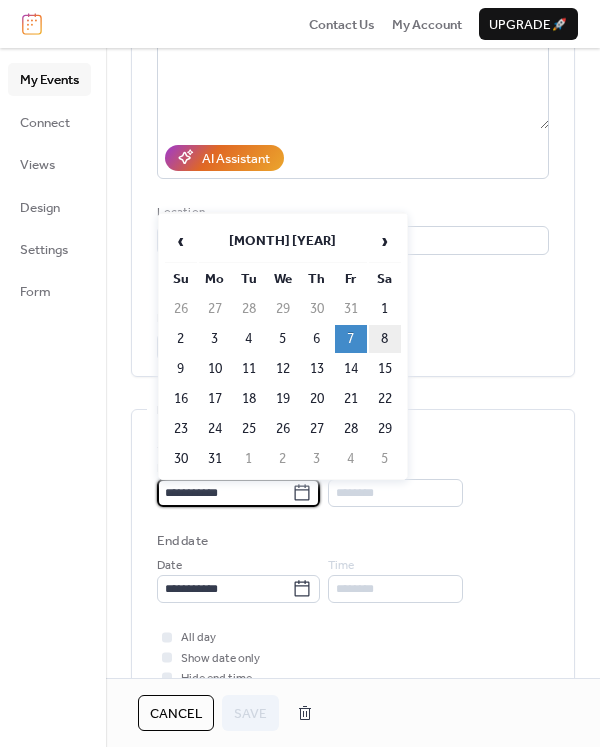 click on "8" at bounding box center [385, 339] 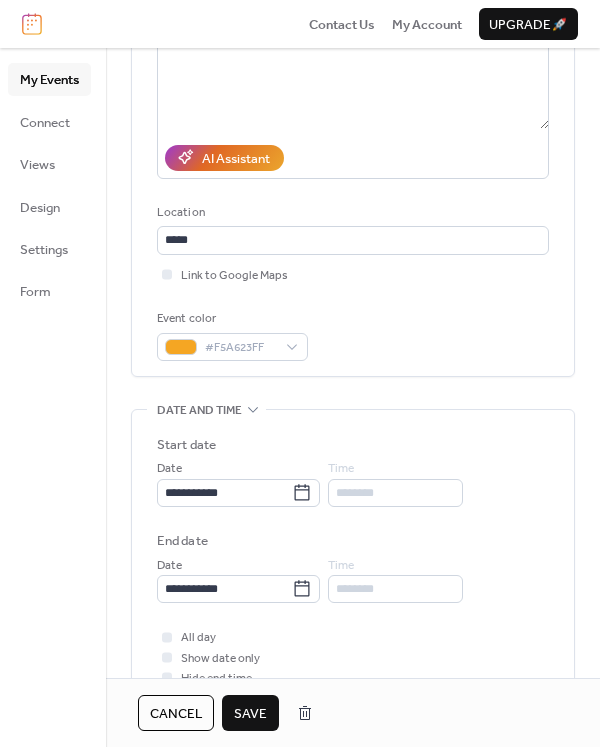 scroll, scrollTop: 319, scrollLeft: 0, axis: vertical 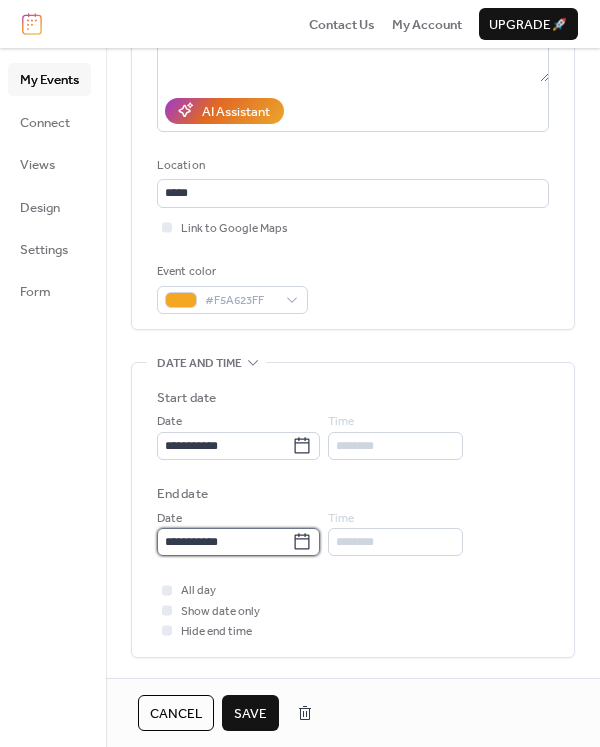 click on "**********" at bounding box center [224, 542] 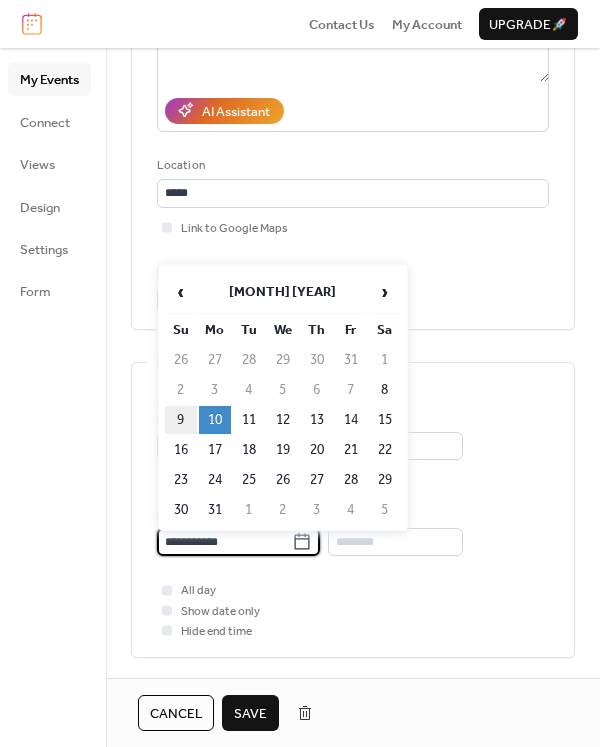click on "9" at bounding box center [181, 420] 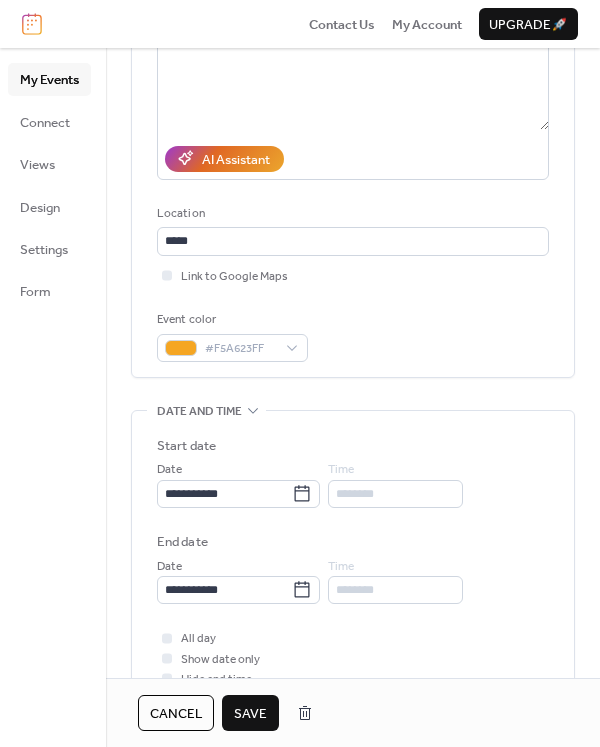 scroll, scrollTop: 251, scrollLeft: 0, axis: vertical 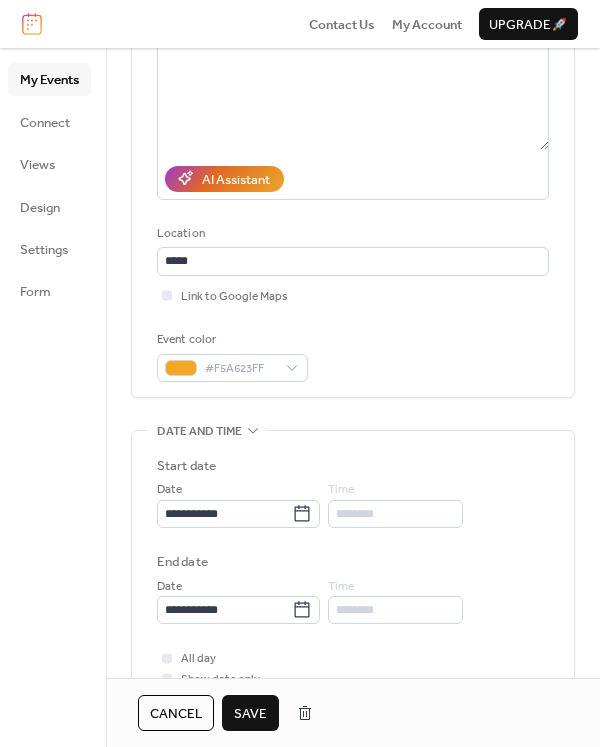 click on "Save" at bounding box center (250, 714) 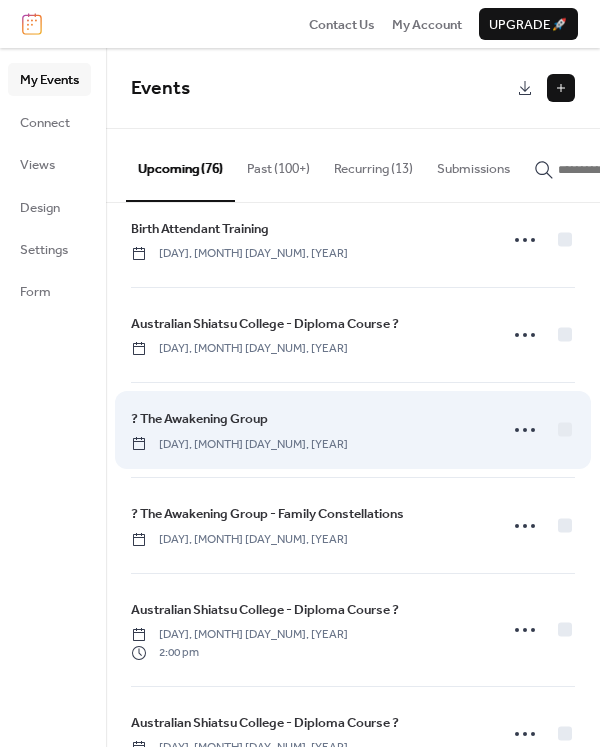 scroll, scrollTop: 4571, scrollLeft: 0, axis: vertical 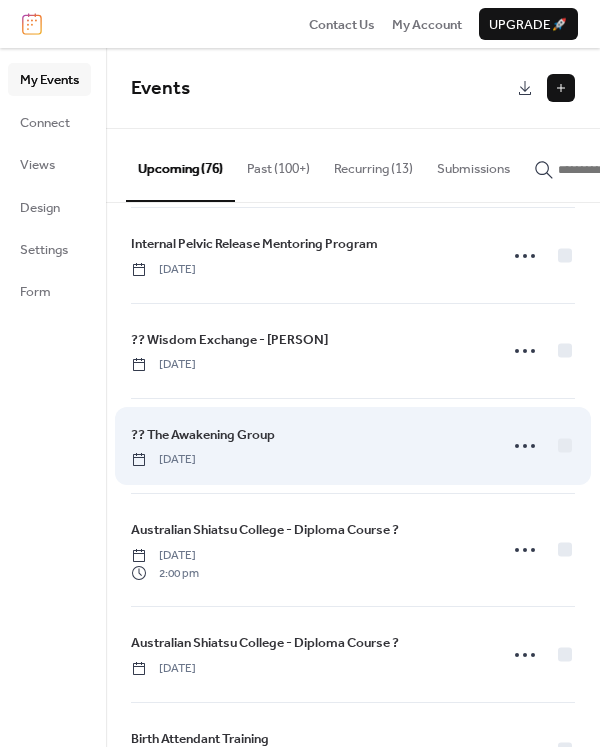 click on "?? The Awakening Group" at bounding box center (203, 435) 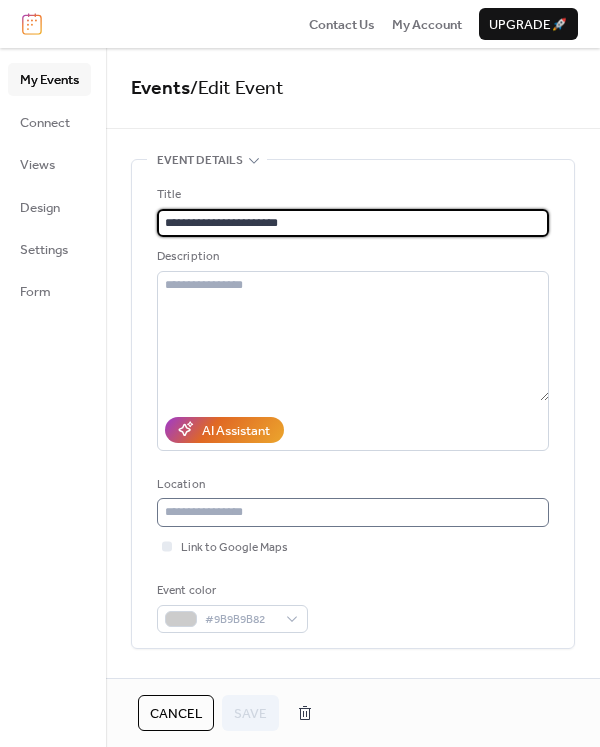 scroll, scrollTop: 23, scrollLeft: 0, axis: vertical 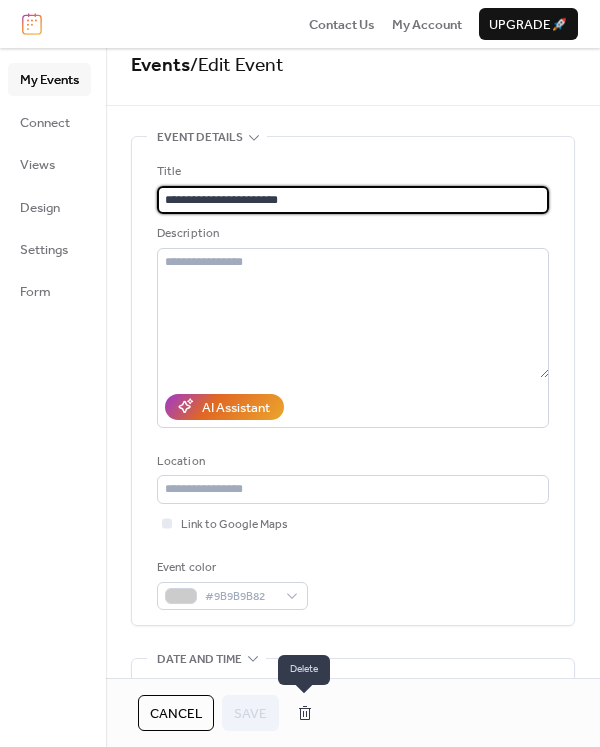 click at bounding box center (305, 713) 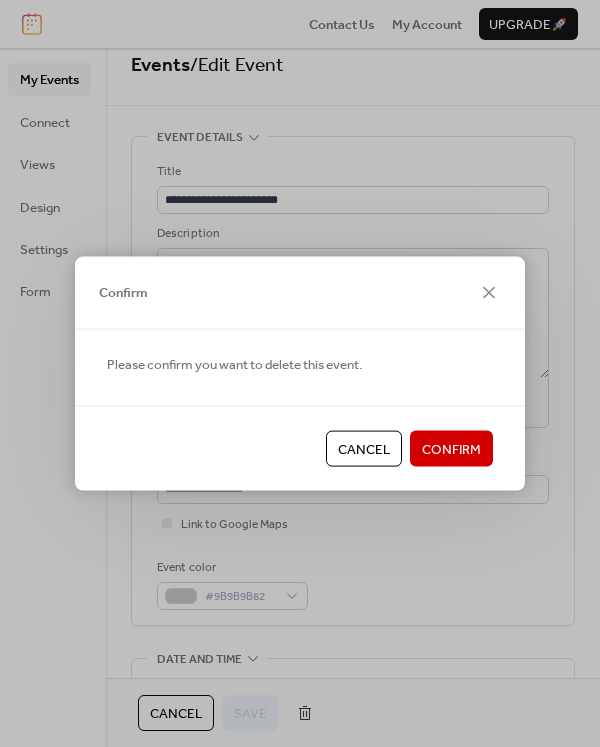 click on "Confirm" at bounding box center (451, 450) 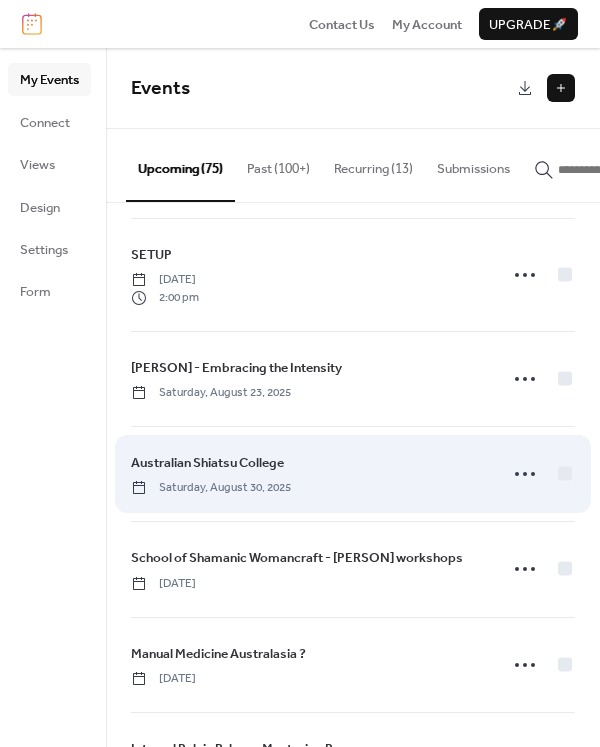 scroll, scrollTop: 300, scrollLeft: 0, axis: vertical 